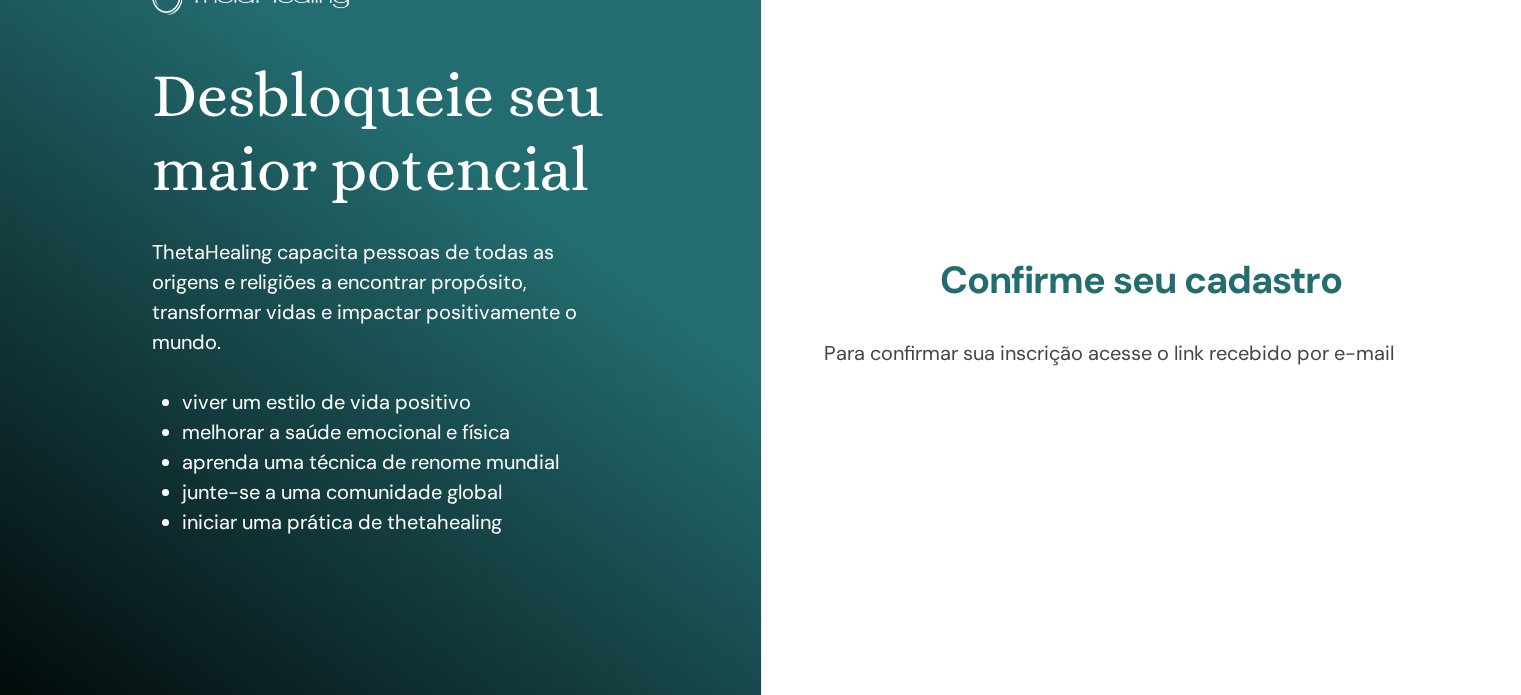 scroll, scrollTop: 172, scrollLeft: 0, axis: vertical 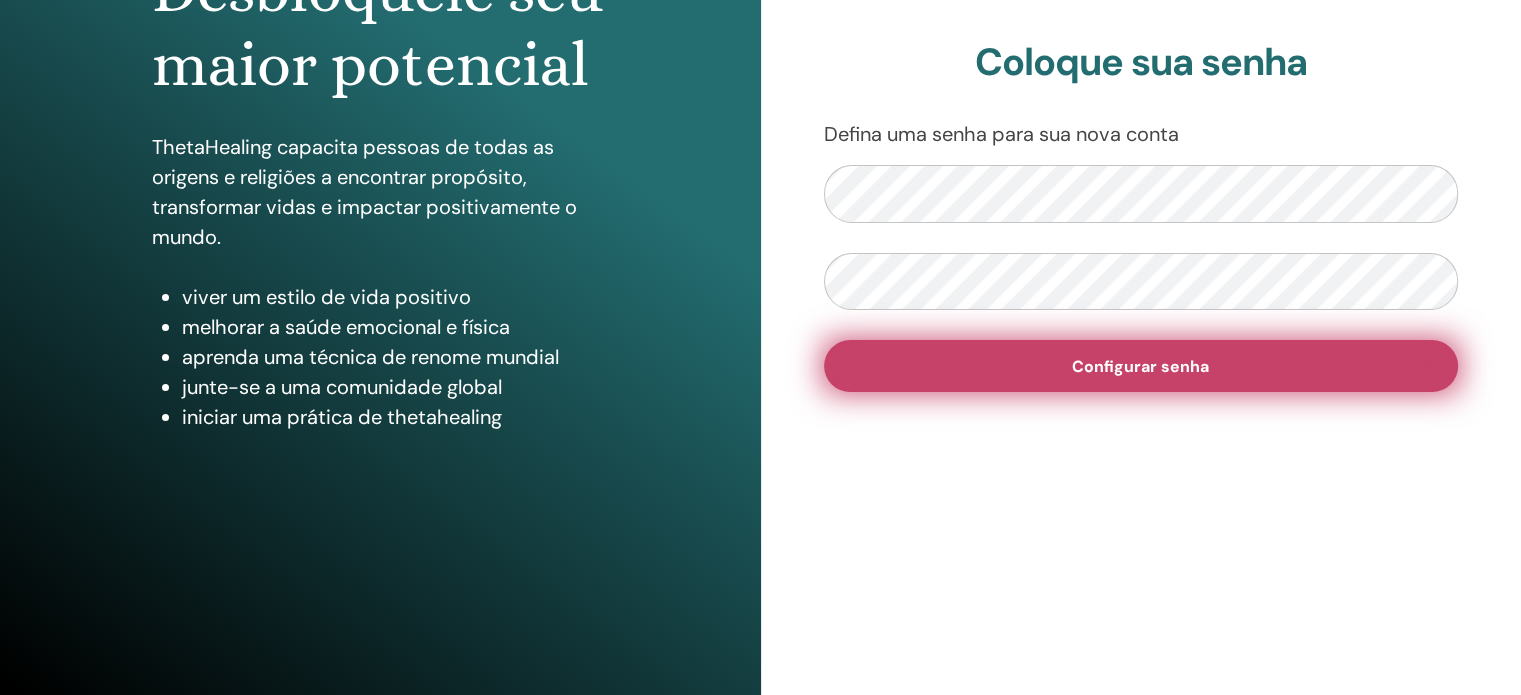 click on "Configurar senha" at bounding box center (1141, 366) 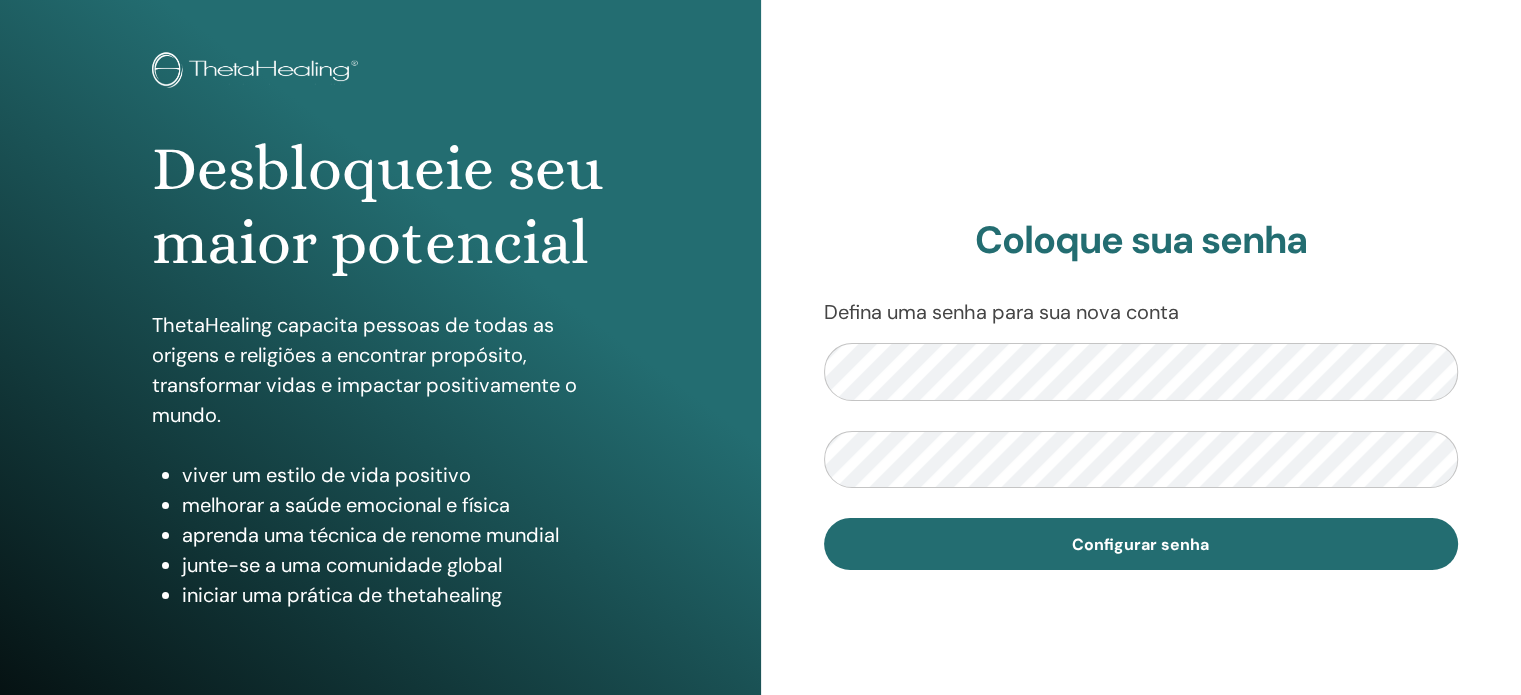 scroll, scrollTop: 264, scrollLeft: 0, axis: vertical 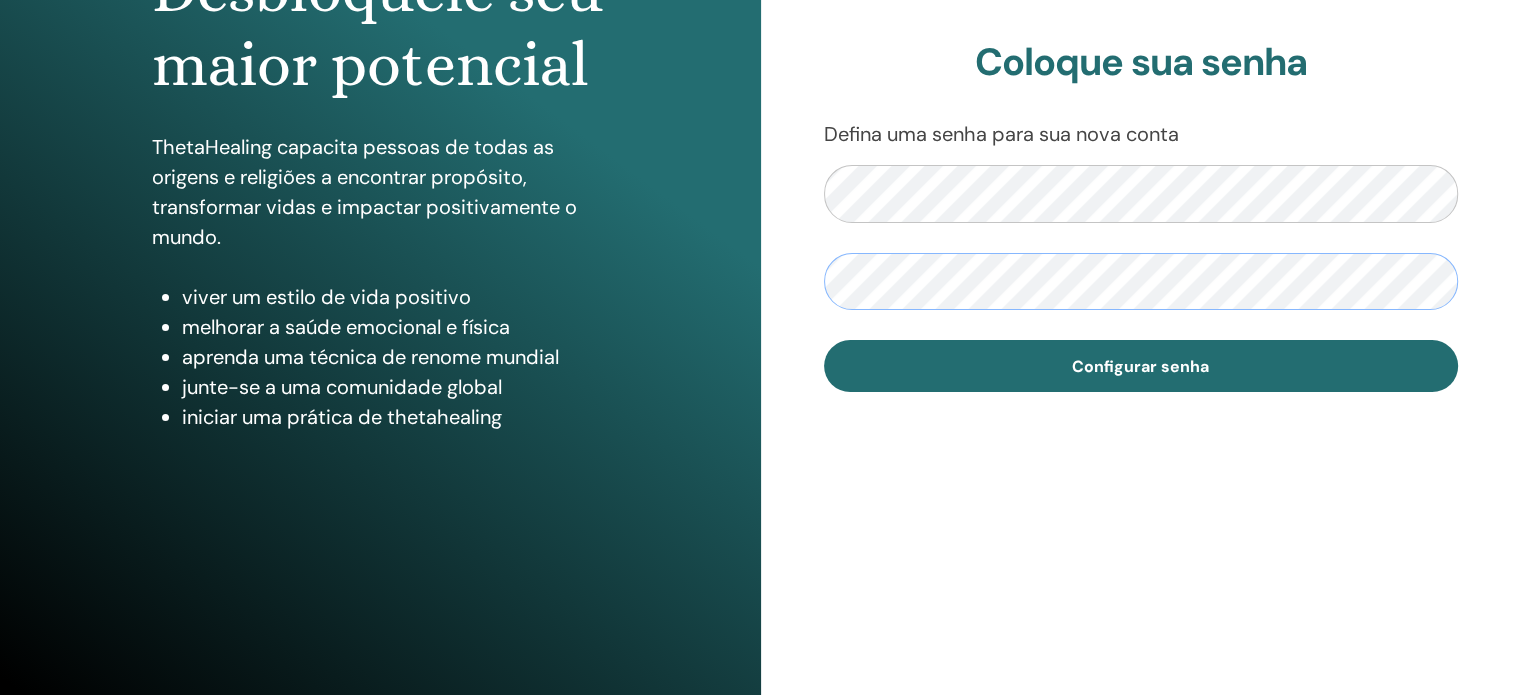click on "Configurar senha" at bounding box center [1141, 366] 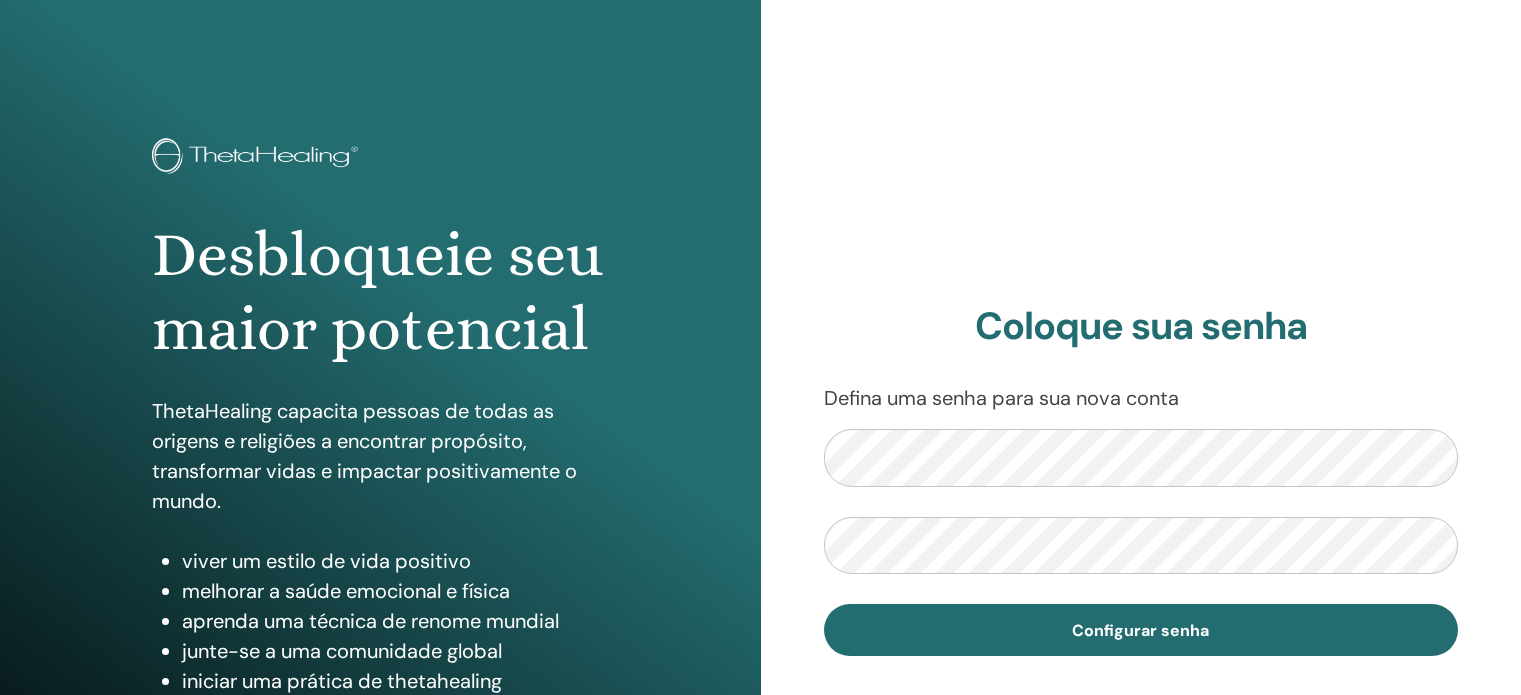 scroll, scrollTop: 0, scrollLeft: 0, axis: both 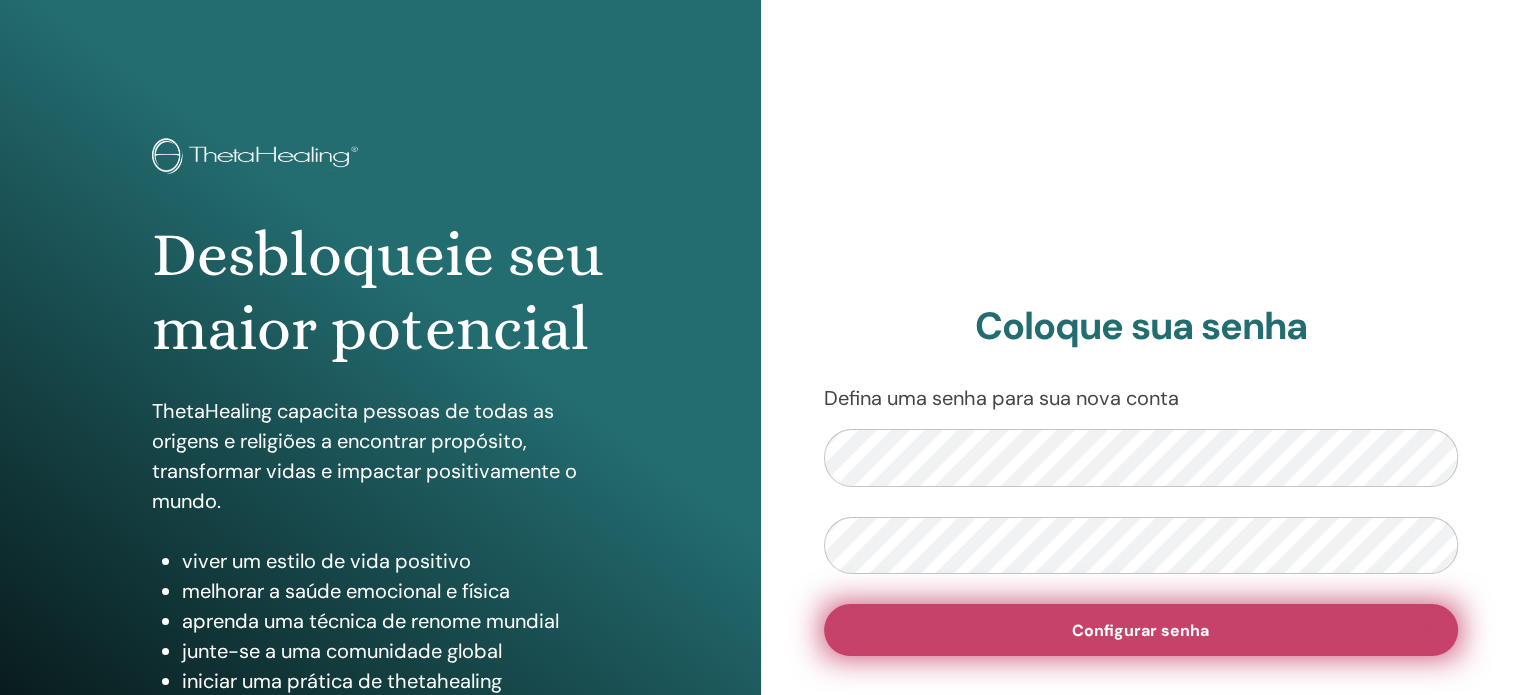 click on "Configurar senha" at bounding box center [1141, 630] 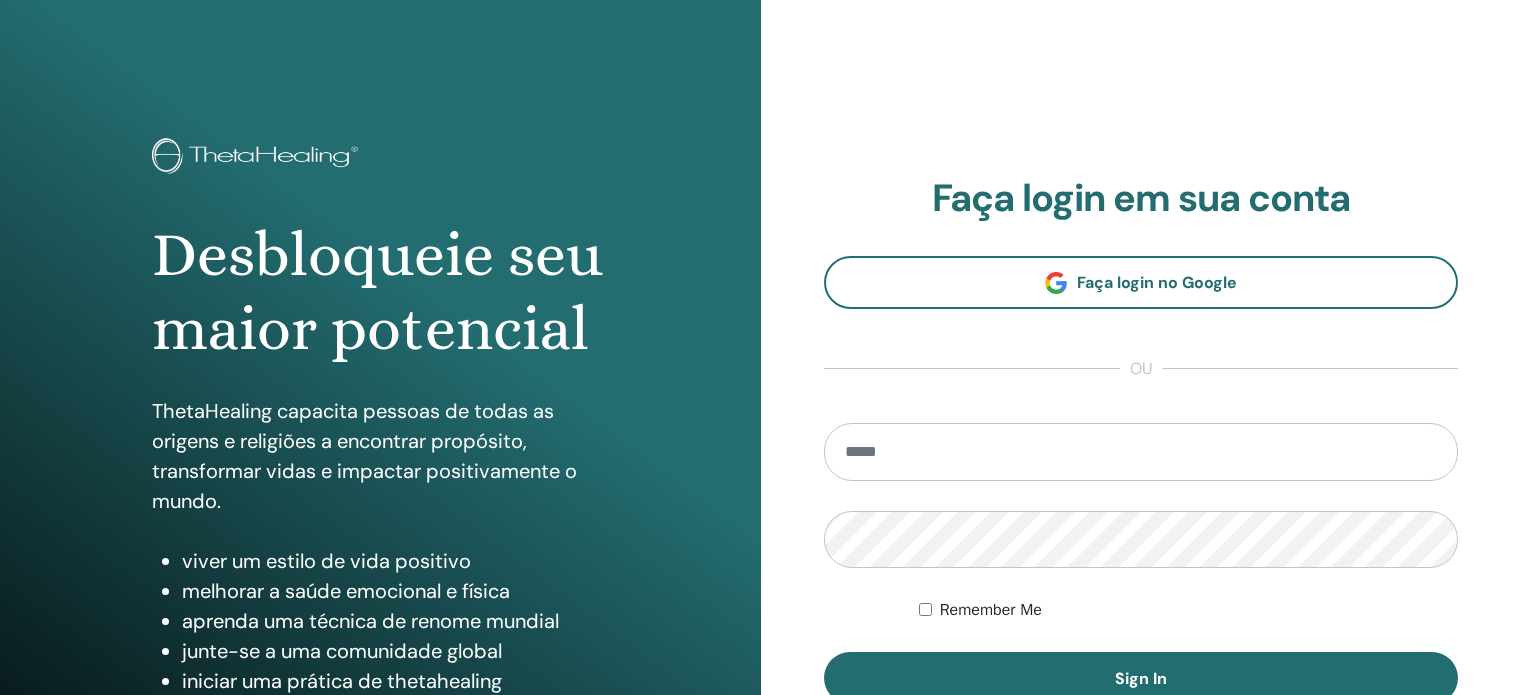 scroll, scrollTop: 0, scrollLeft: 0, axis: both 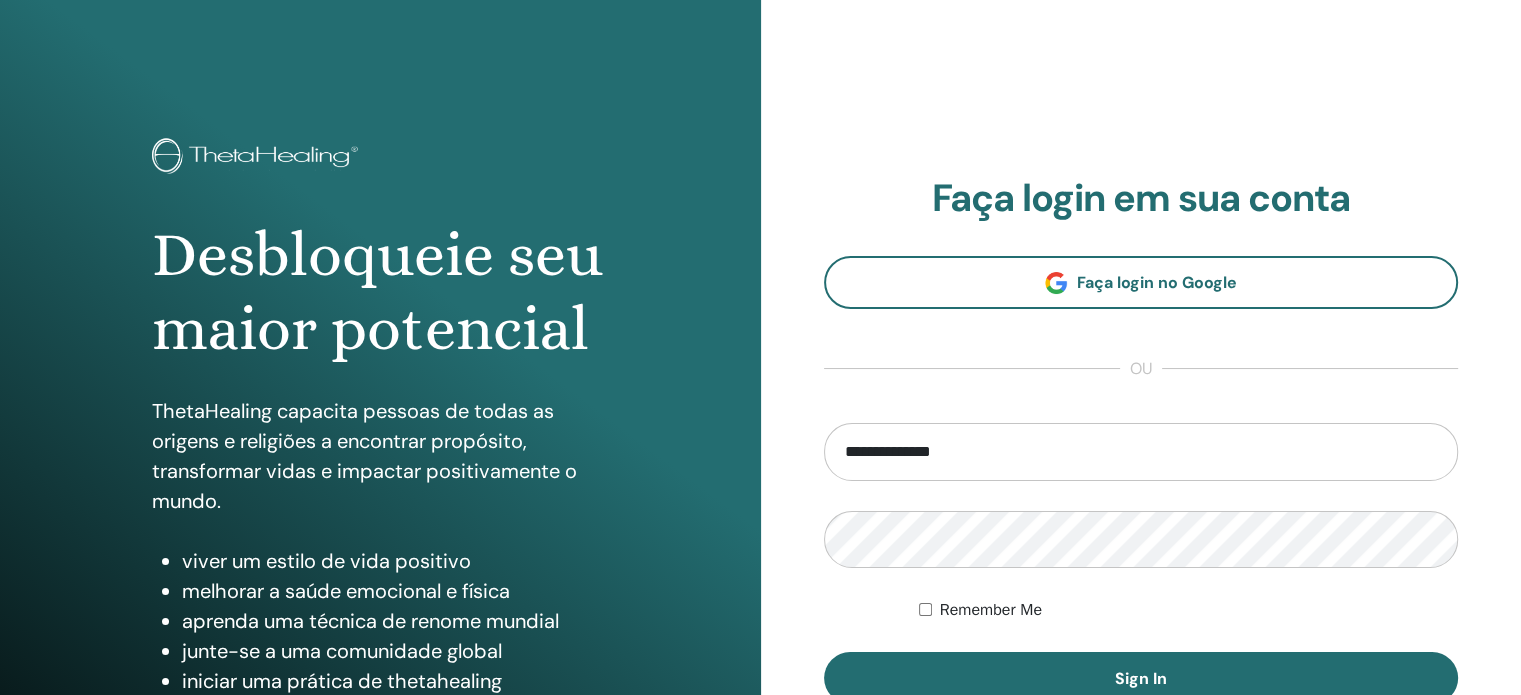type on "**********" 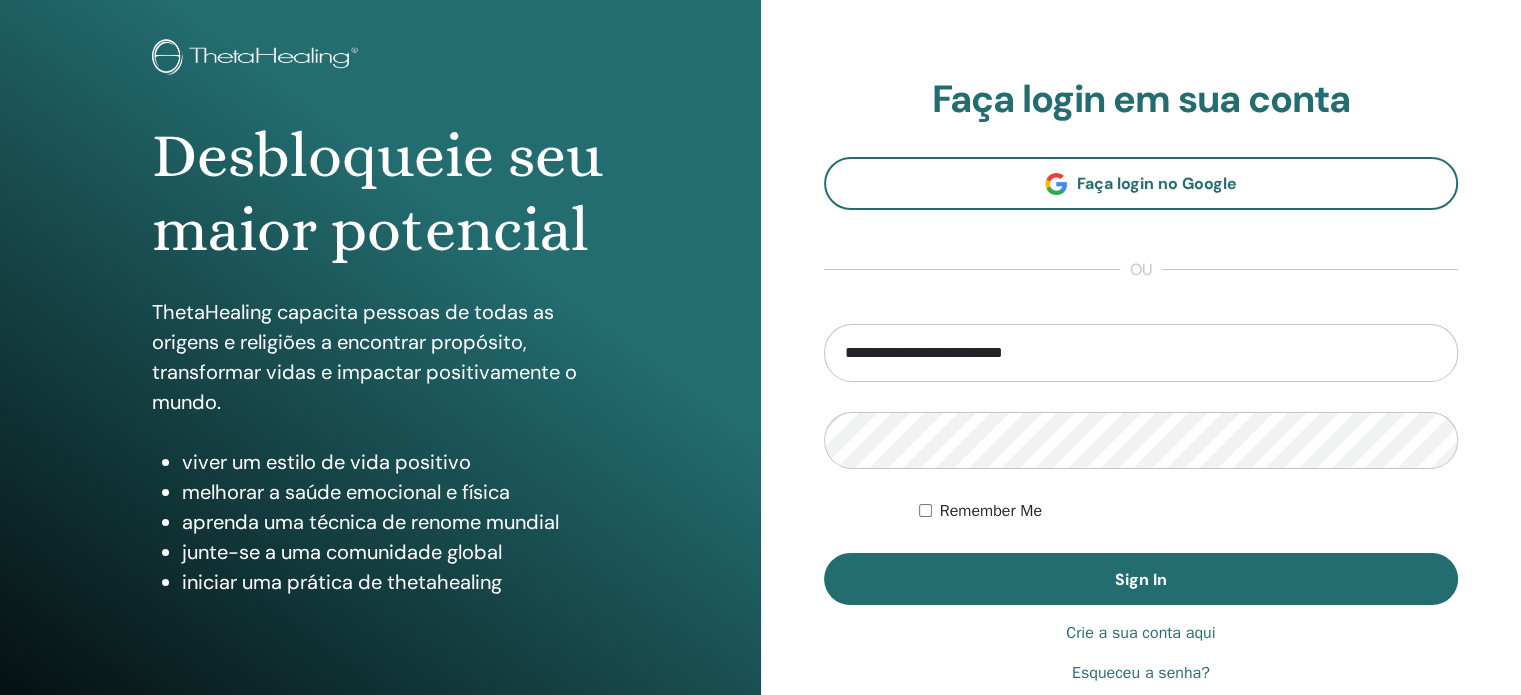 scroll, scrollTop: 100, scrollLeft: 0, axis: vertical 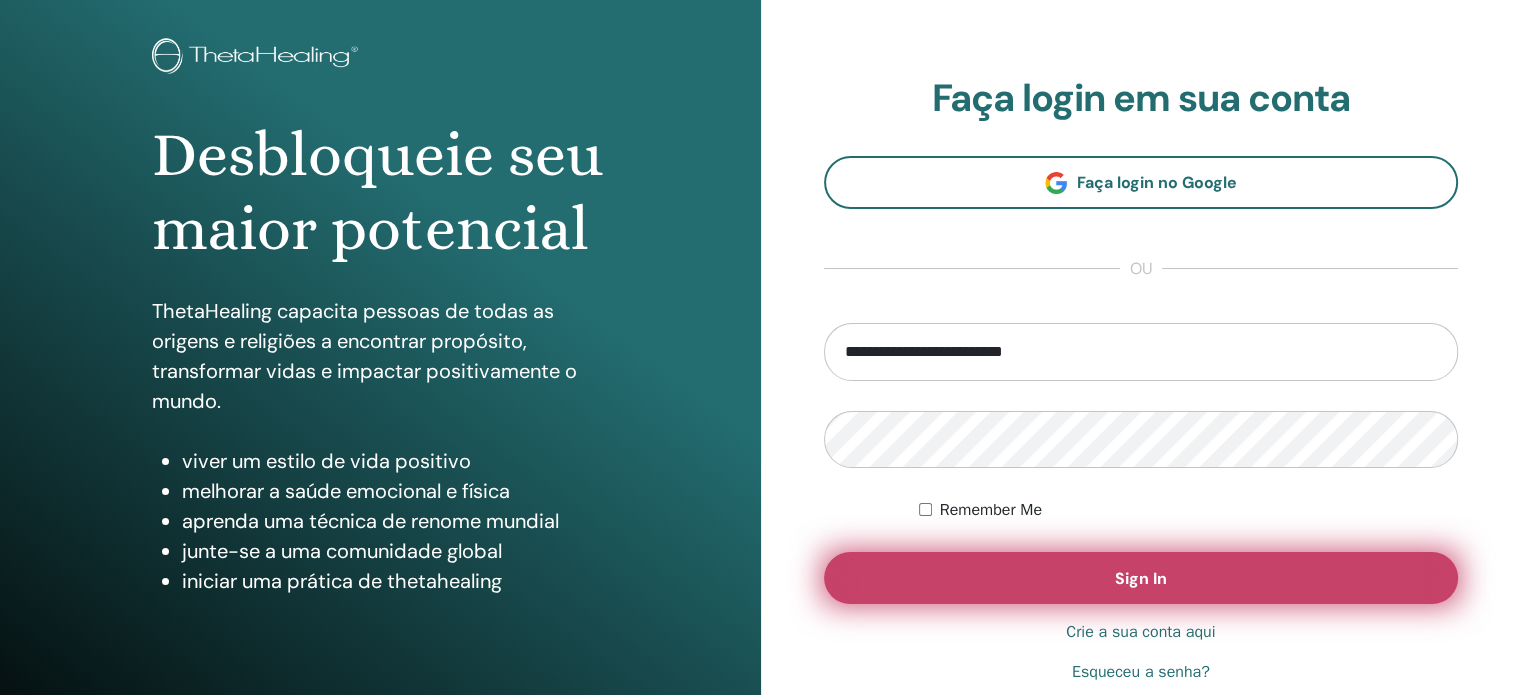 click on "Sign In" at bounding box center (1141, 578) 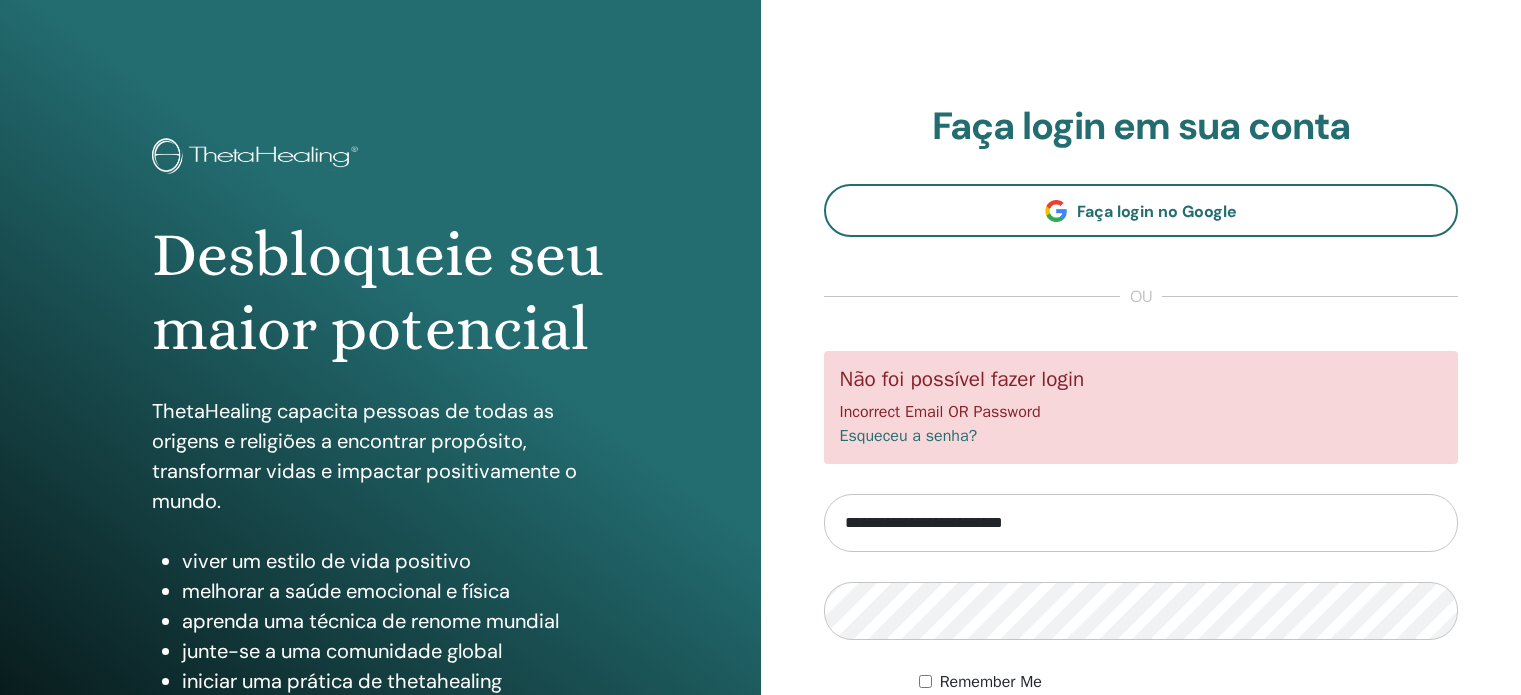 scroll, scrollTop: 0, scrollLeft: 0, axis: both 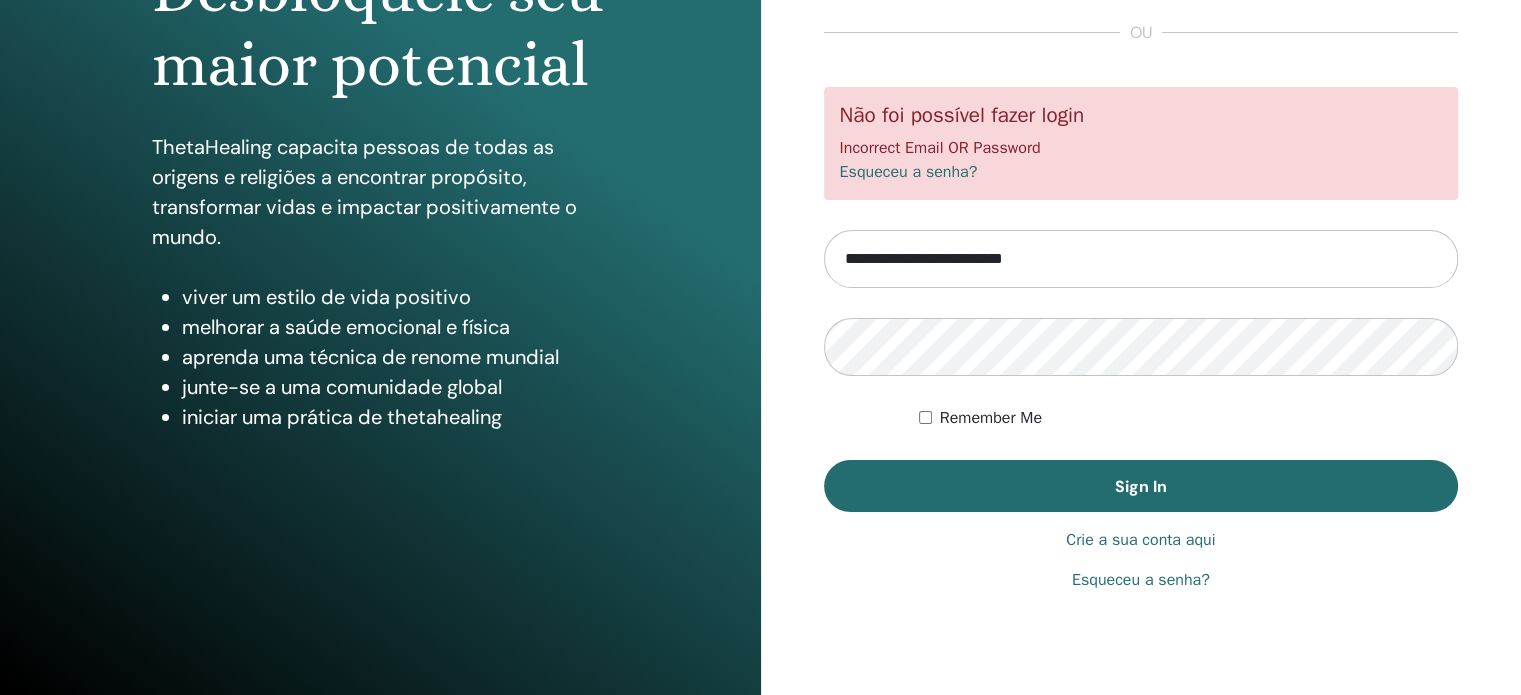 click on "Esqueceu a senha?" at bounding box center [1141, 580] 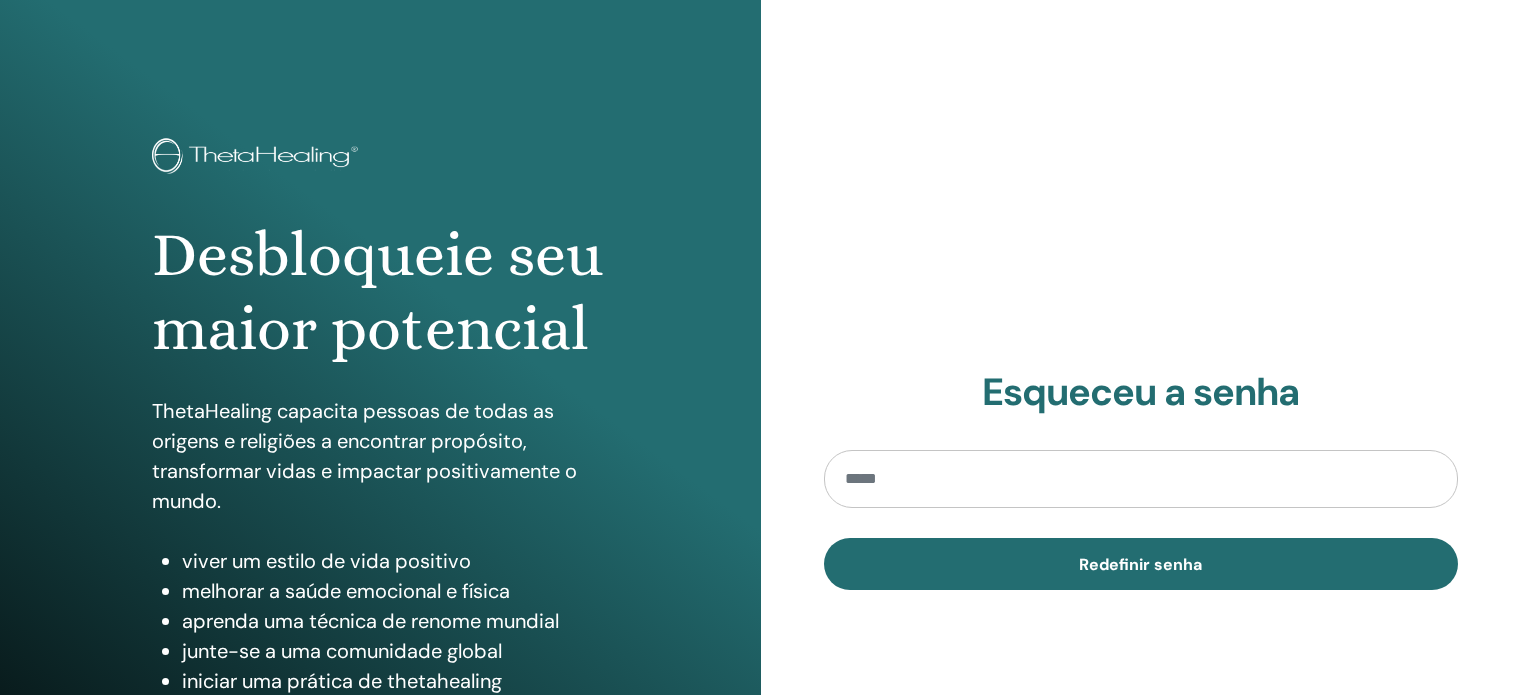 scroll, scrollTop: 0, scrollLeft: 0, axis: both 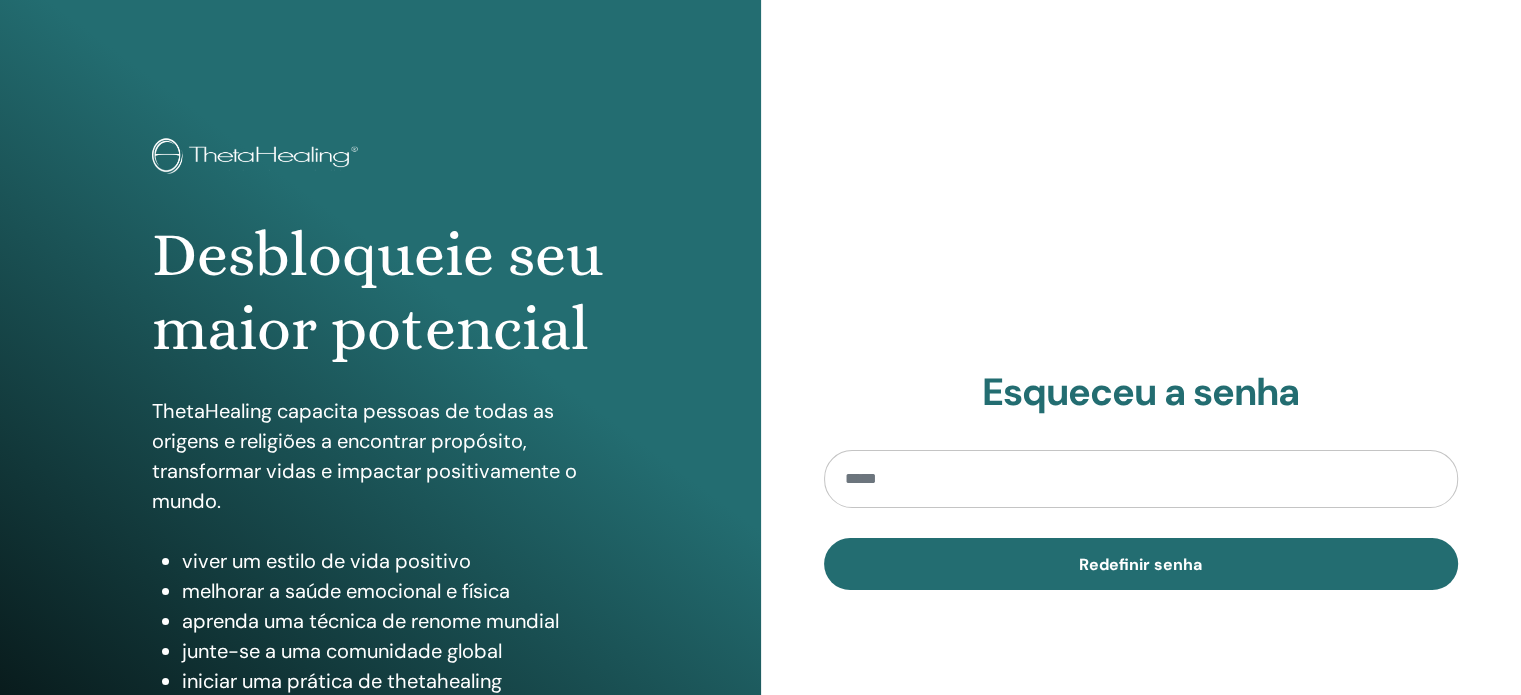 click at bounding box center (1141, 479) 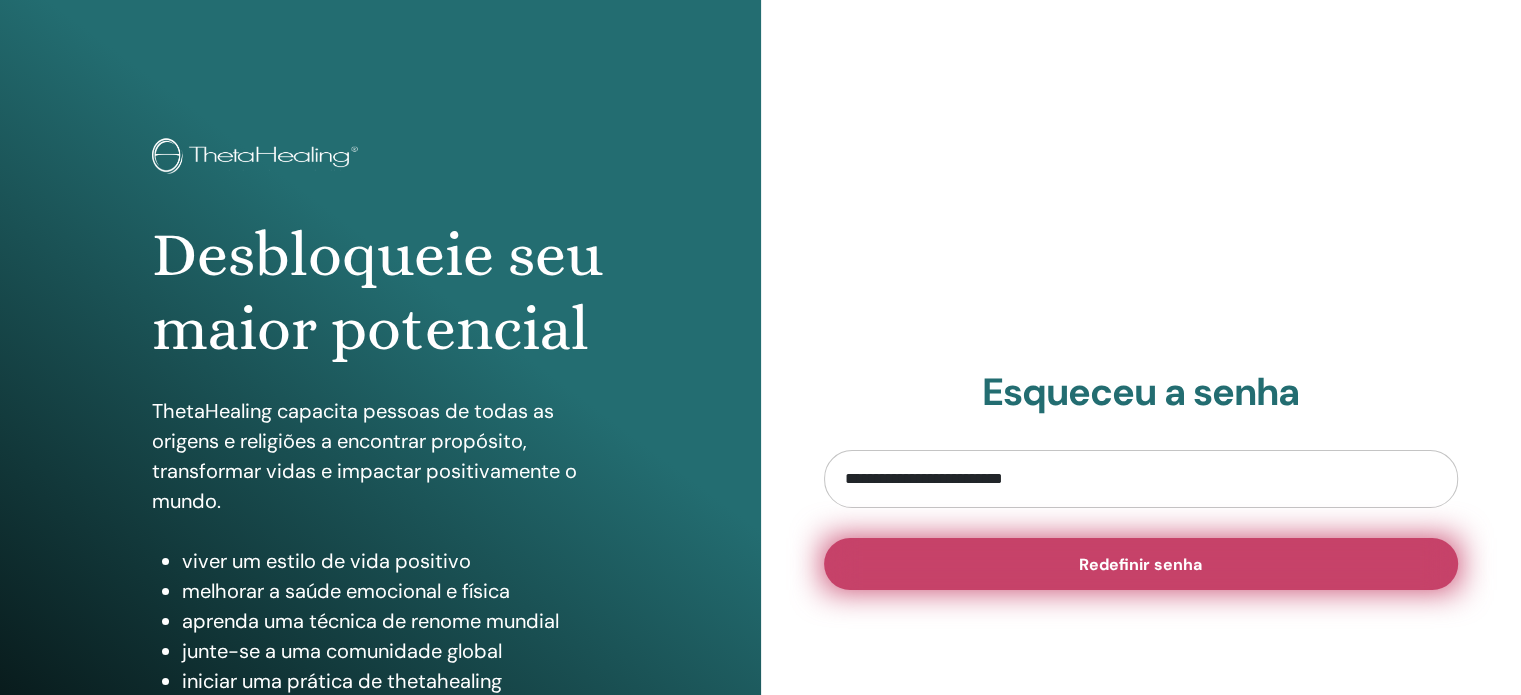 click on "Redefinir senha" at bounding box center [1141, 564] 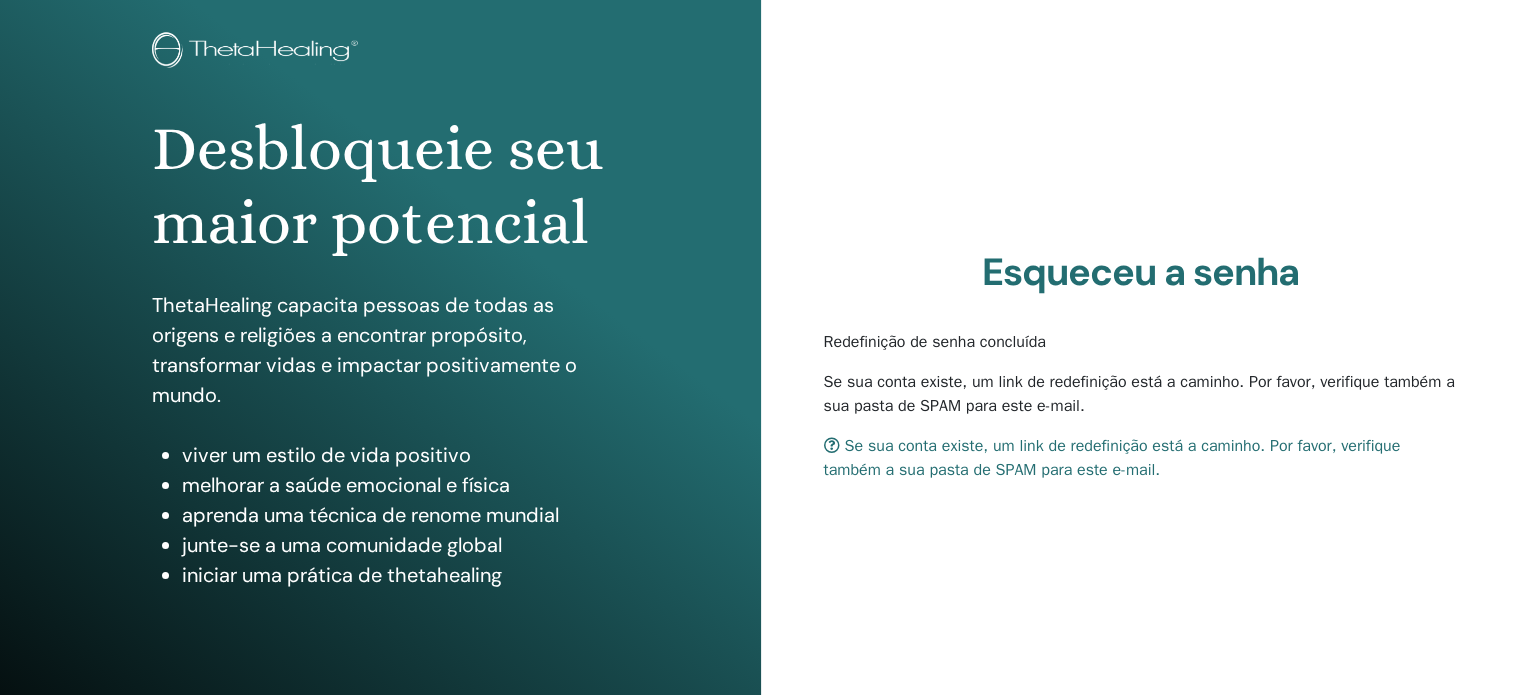 scroll, scrollTop: 107, scrollLeft: 0, axis: vertical 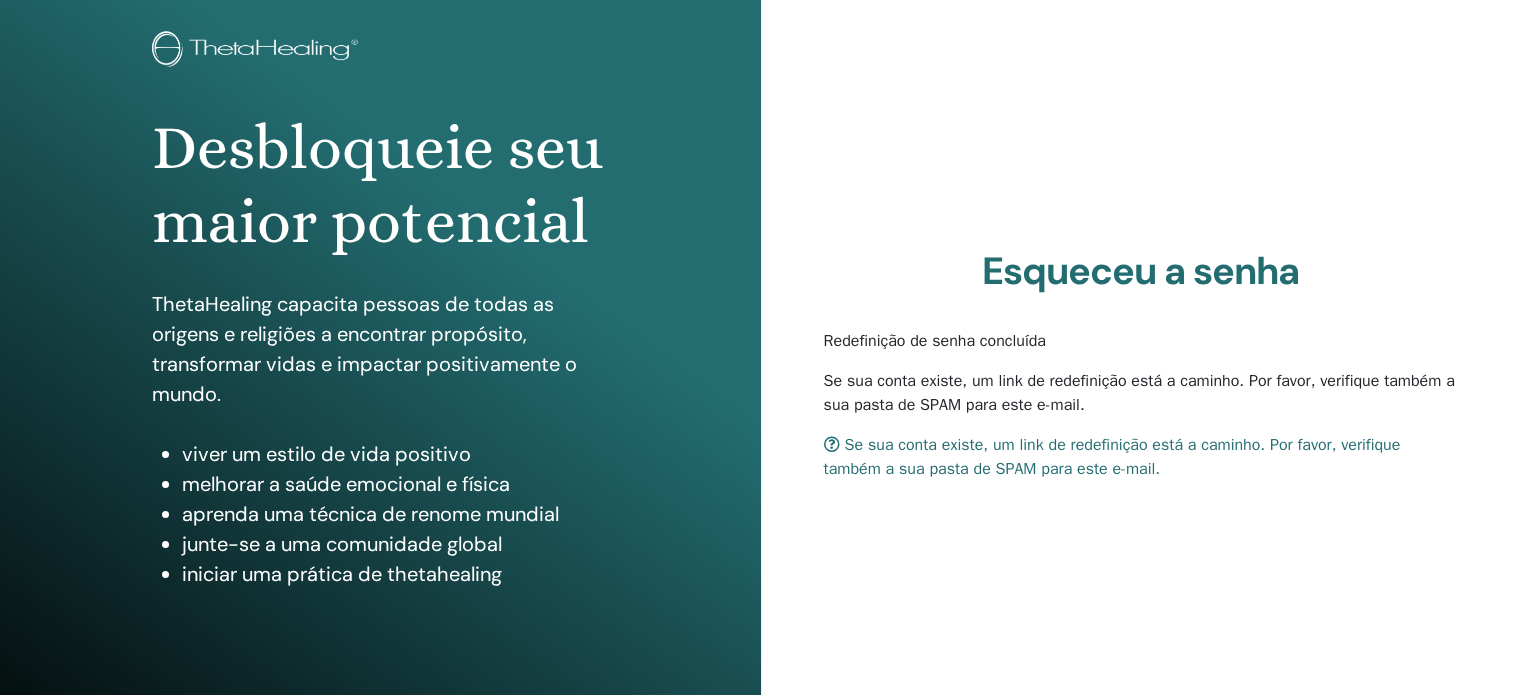 click on "Não recebi um e-mail de redefinição de senha, o que fazer?" at bounding box center (1112, 457) 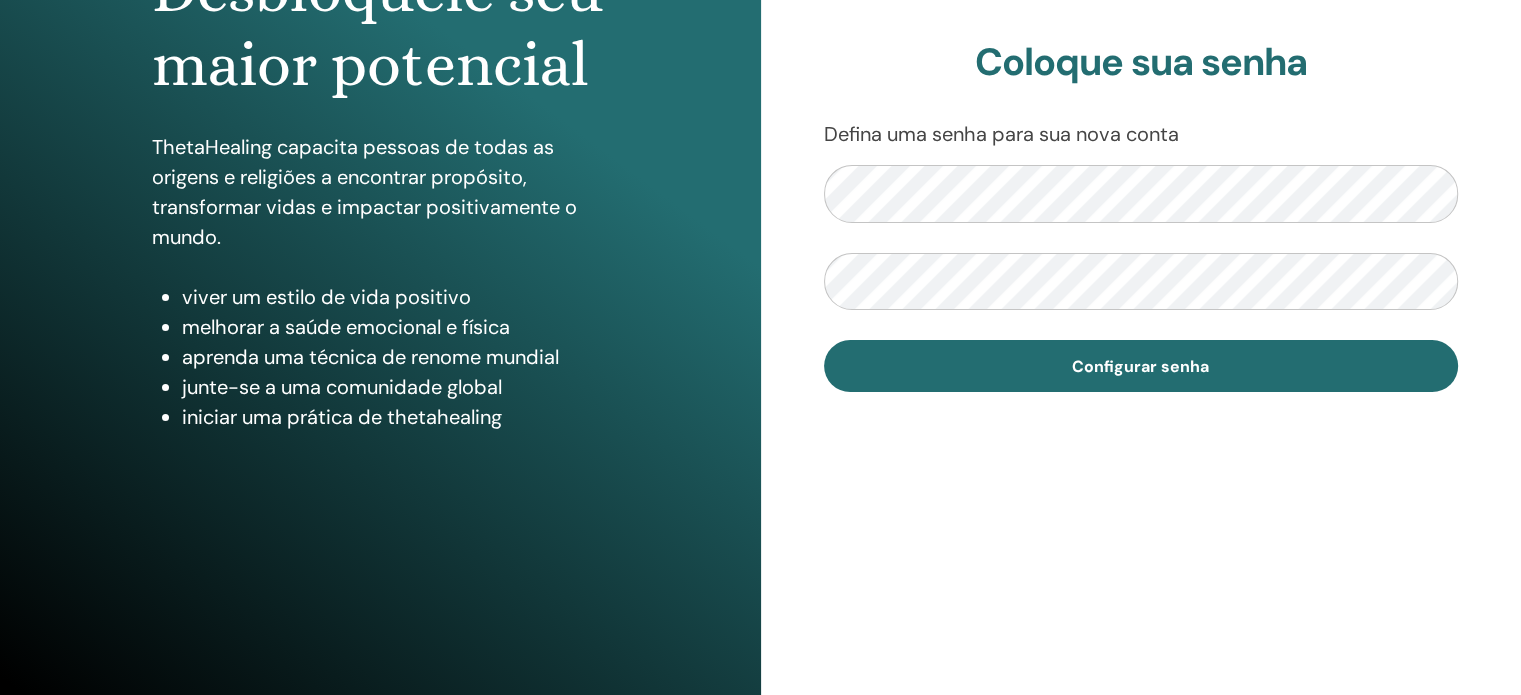 scroll, scrollTop: 0, scrollLeft: 0, axis: both 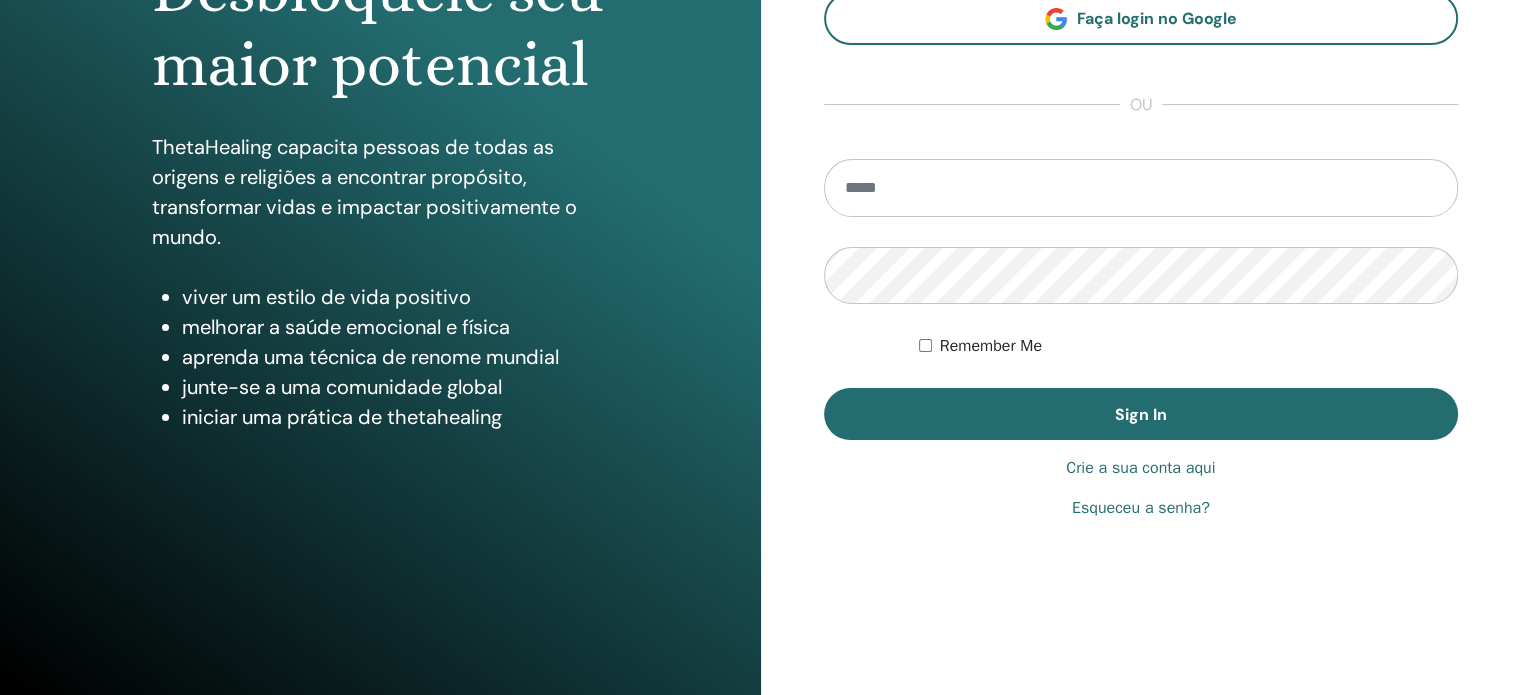 click on "Crie a sua conta aqui" at bounding box center (1140, 468) 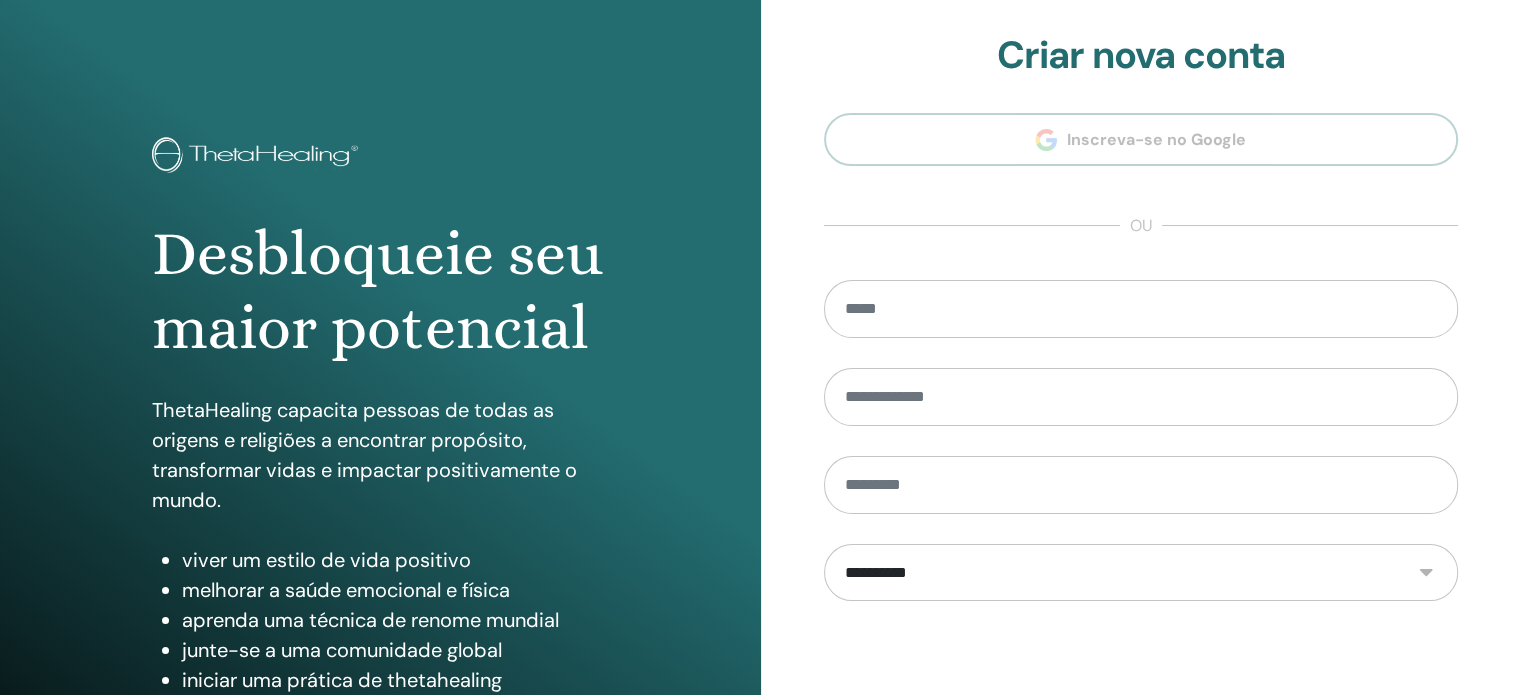 scroll, scrollTop: 0, scrollLeft: 0, axis: both 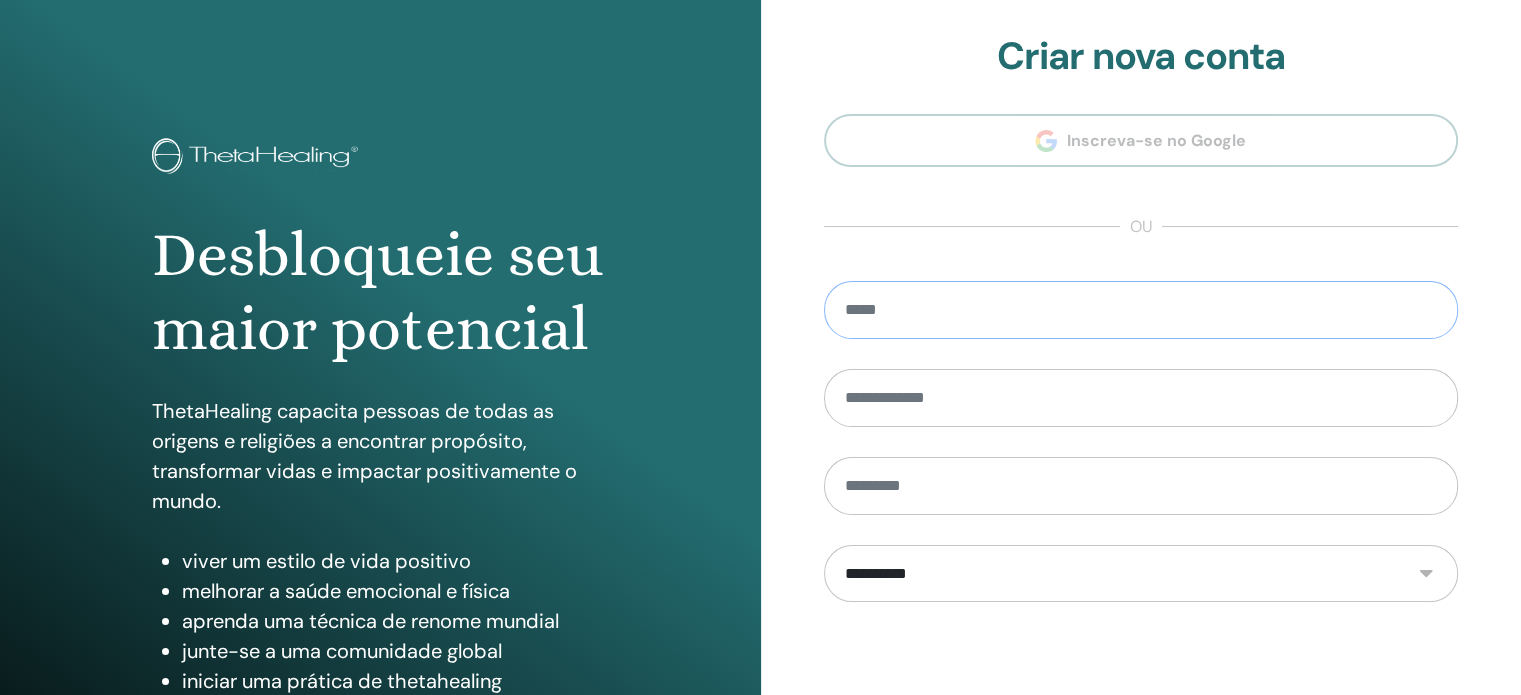 click at bounding box center (1141, 310) 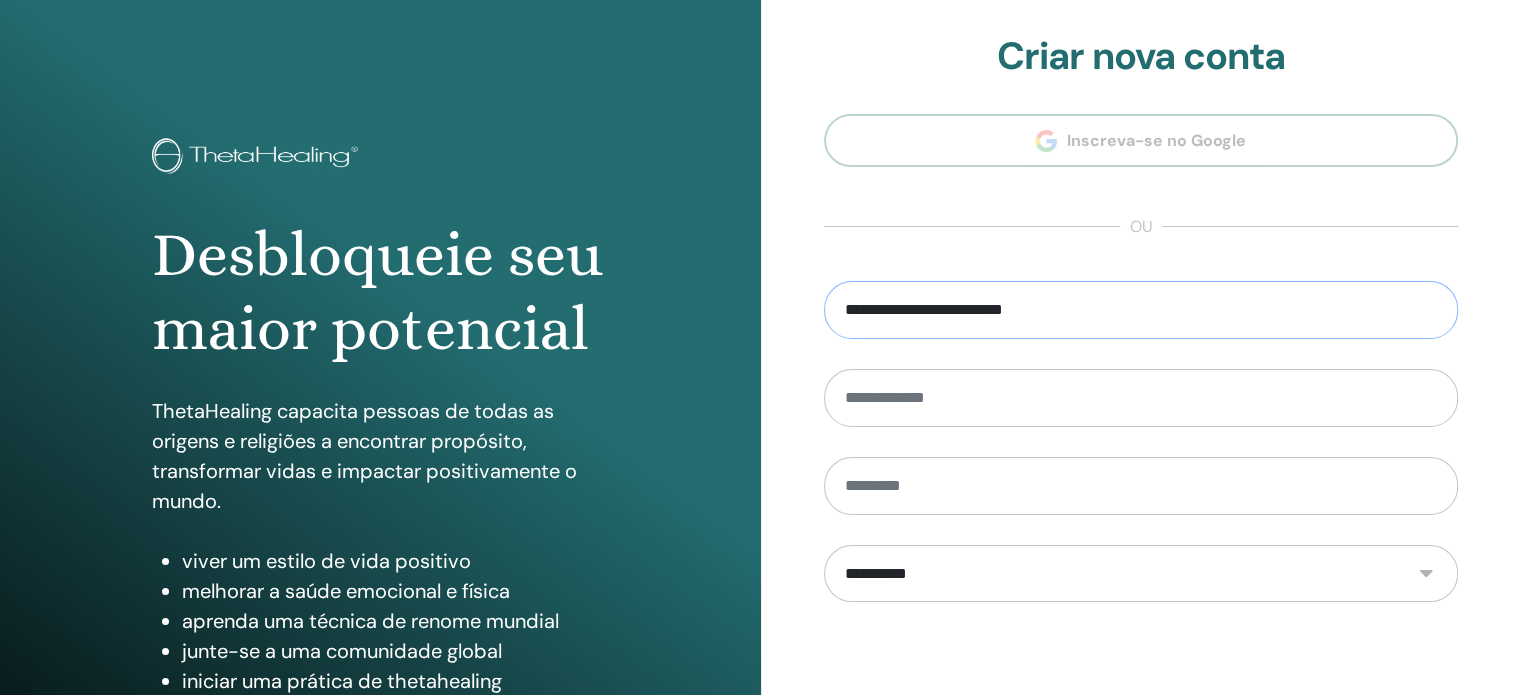 type on "**********" 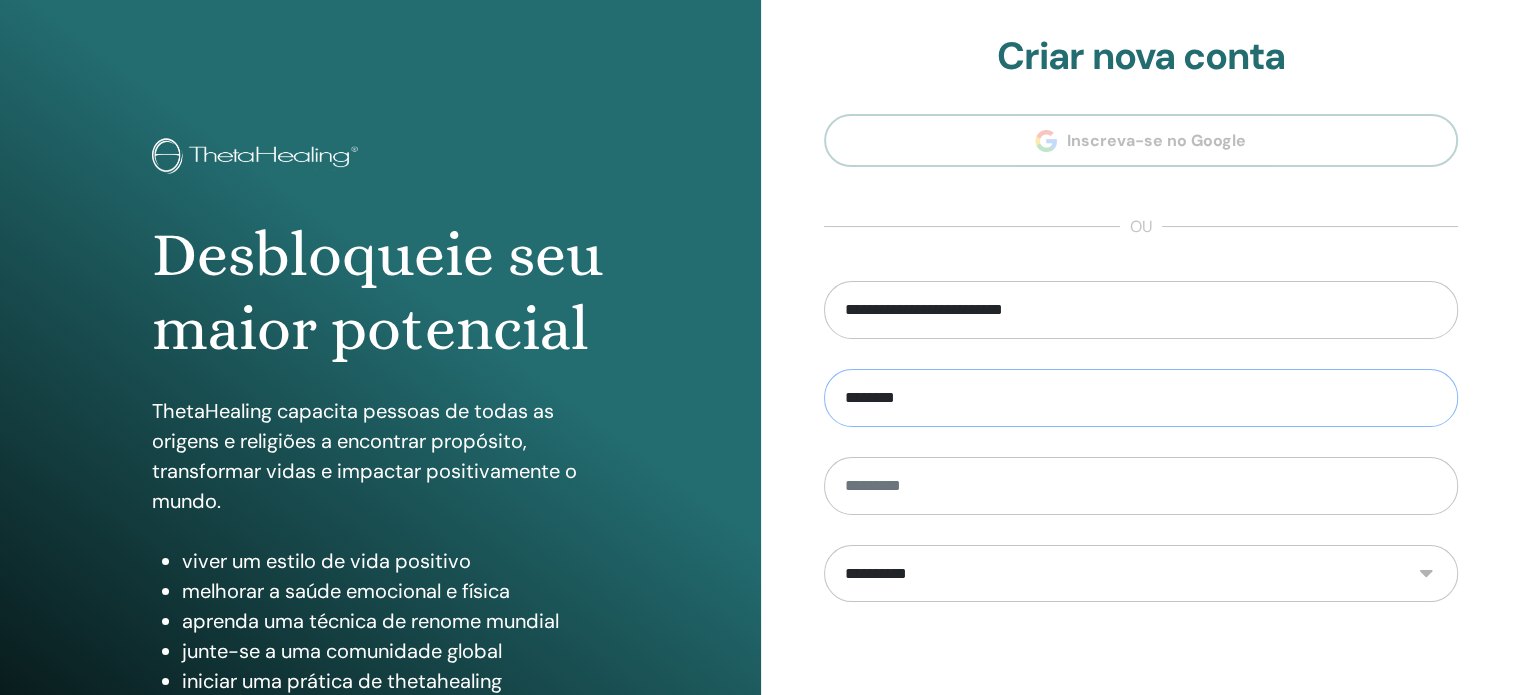 type on "********" 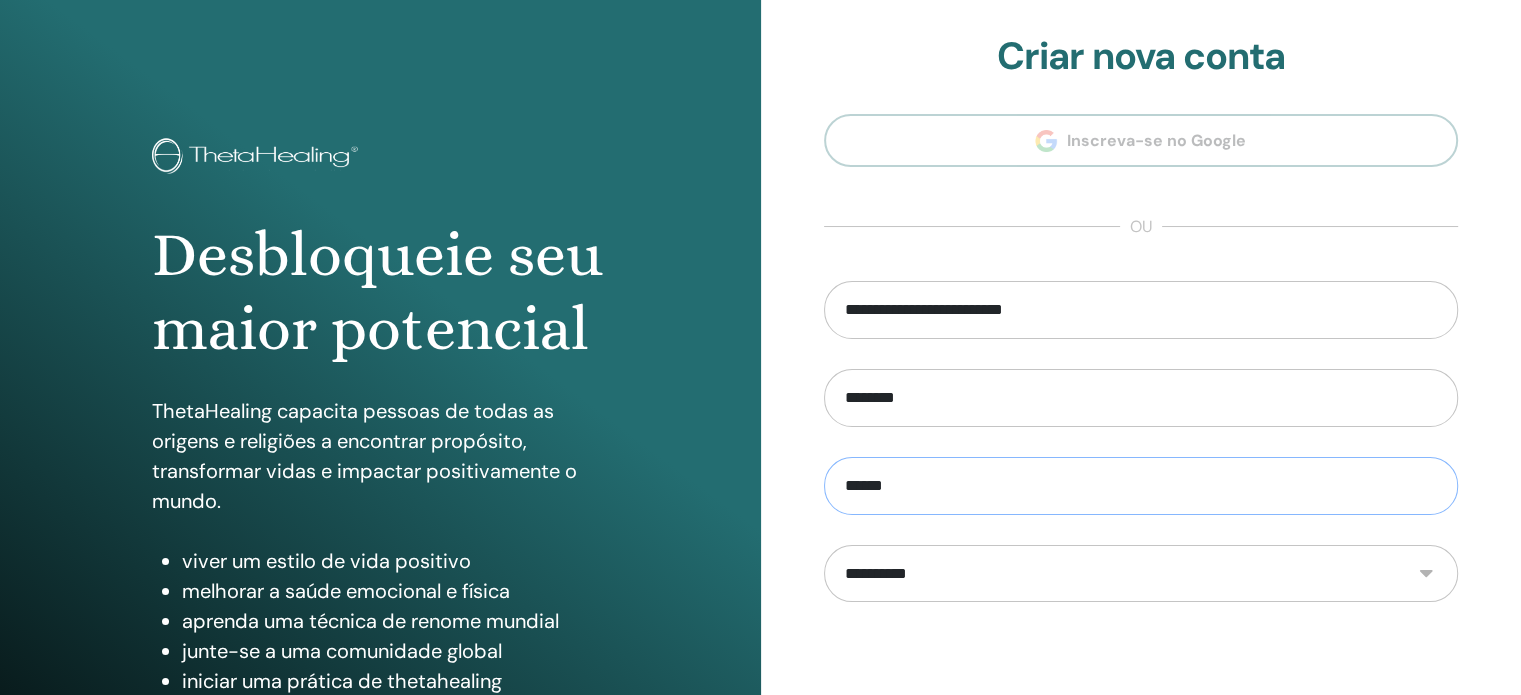 type on "******" 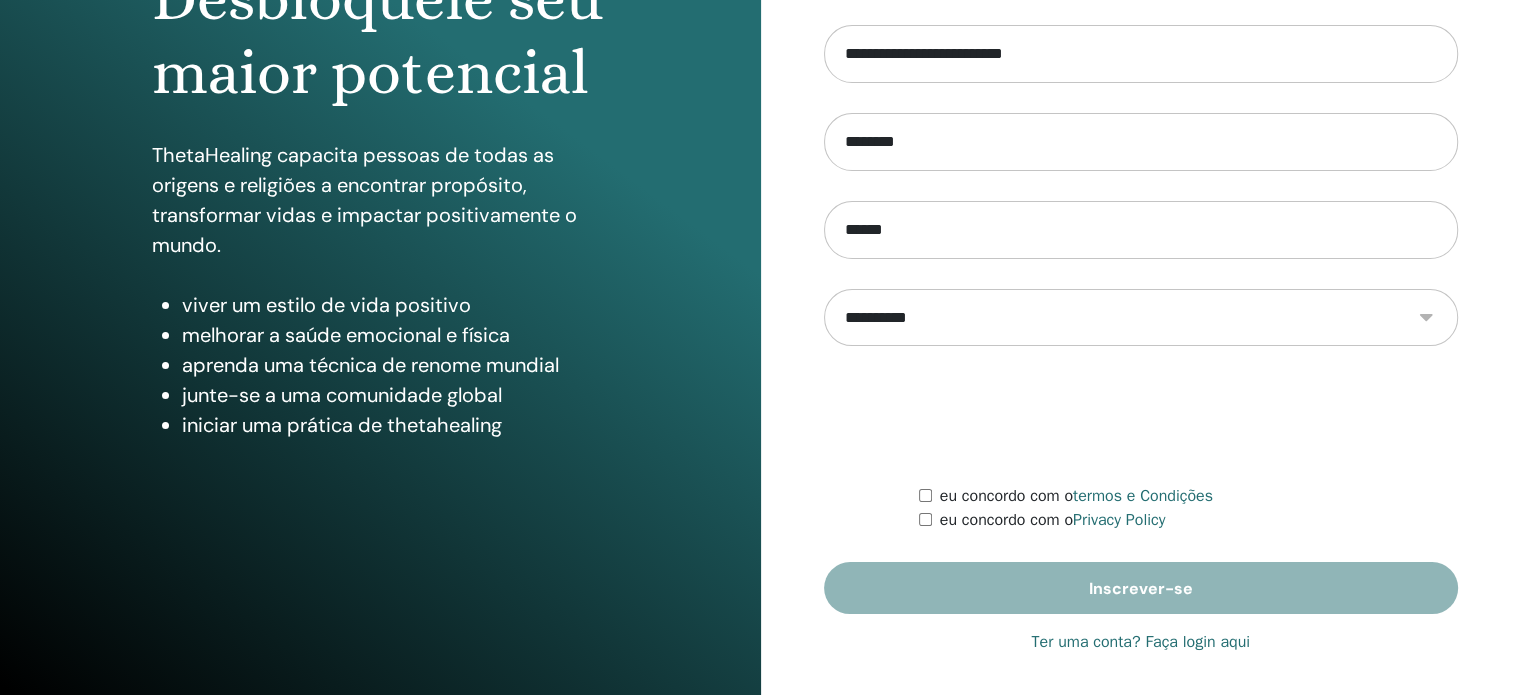 scroll, scrollTop: 258, scrollLeft: 0, axis: vertical 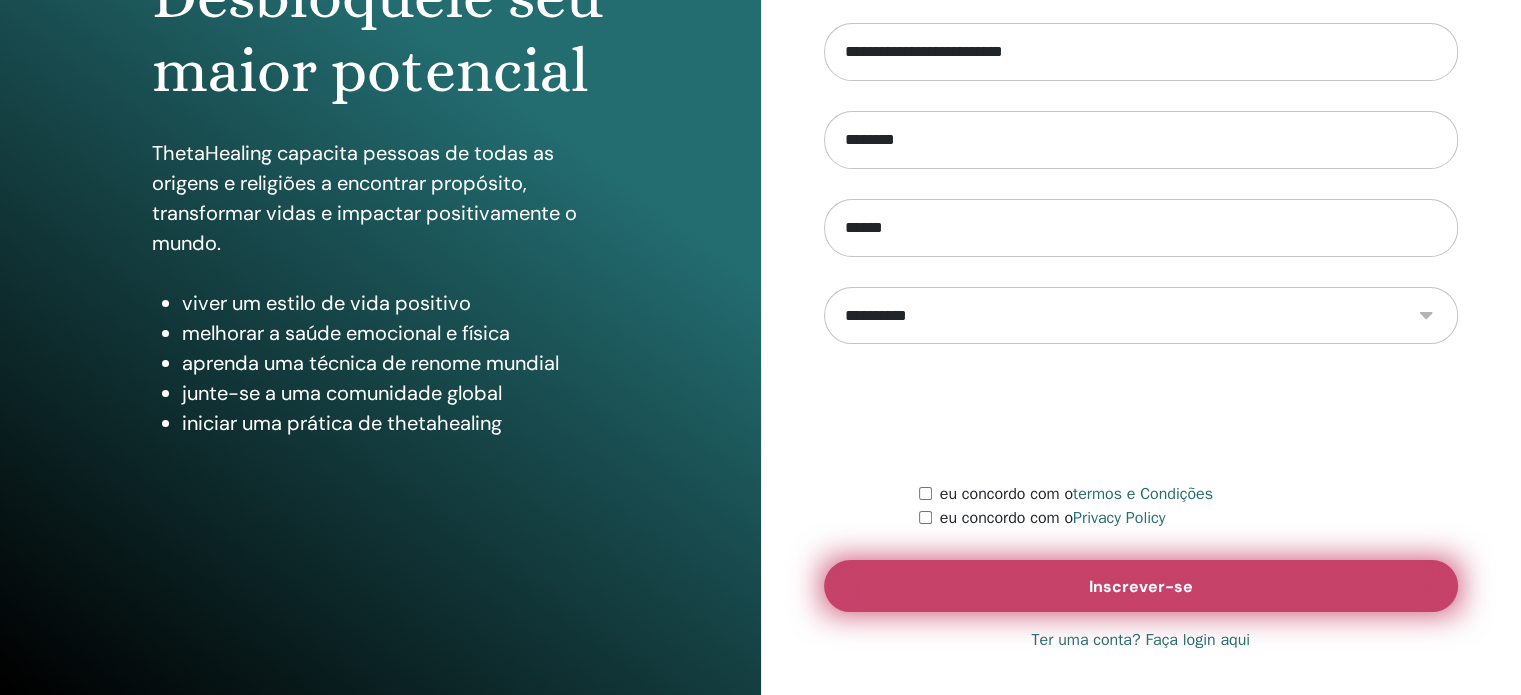 click on "Inscrever-se" at bounding box center (1141, 586) 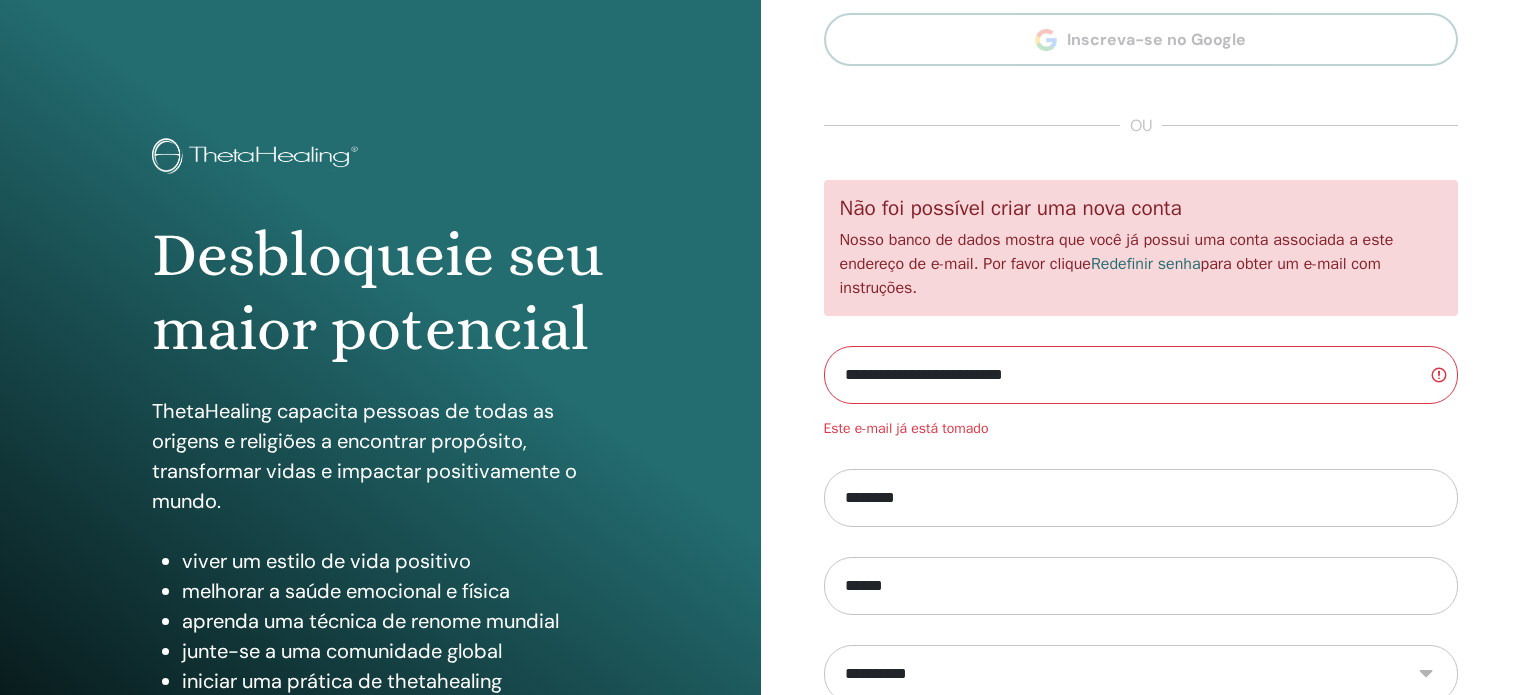 scroll, scrollTop: 0, scrollLeft: 0, axis: both 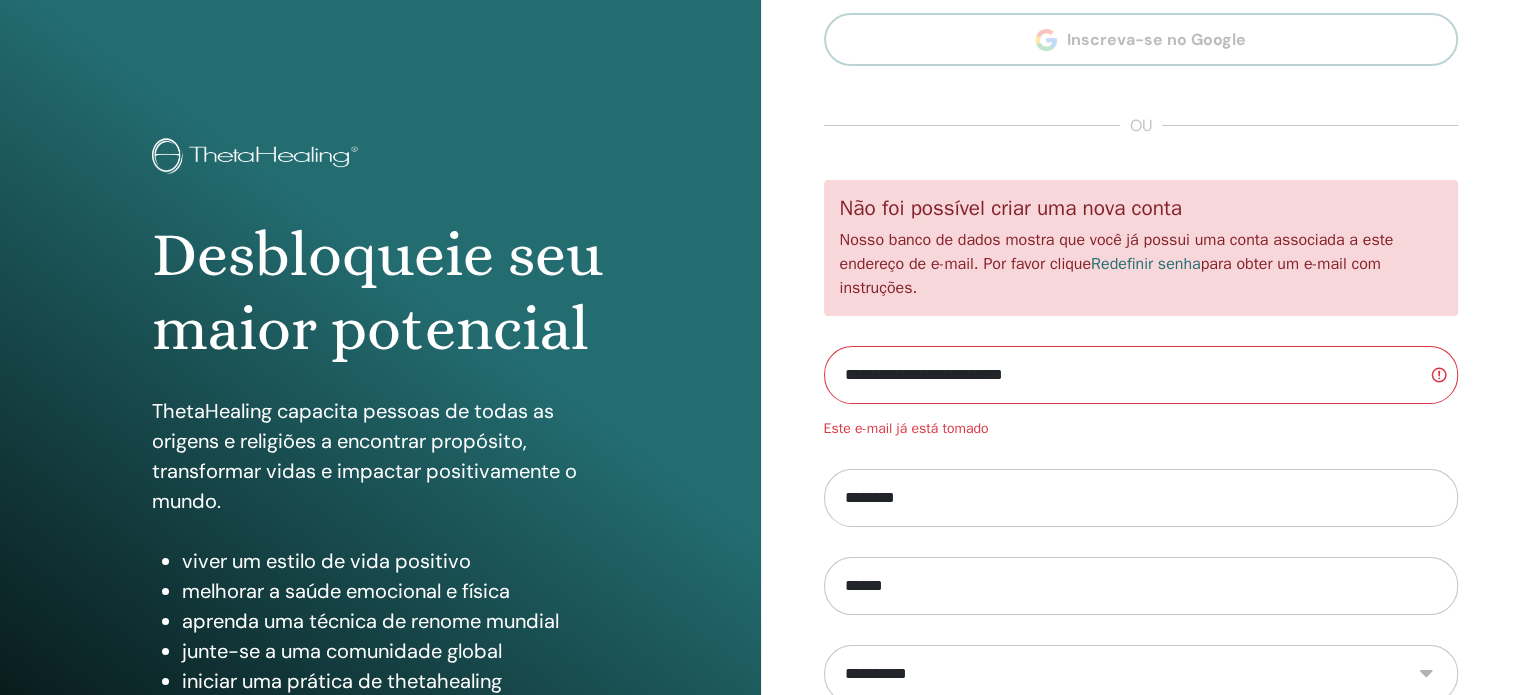 click on "Redefinir senha" at bounding box center (1146, 264) 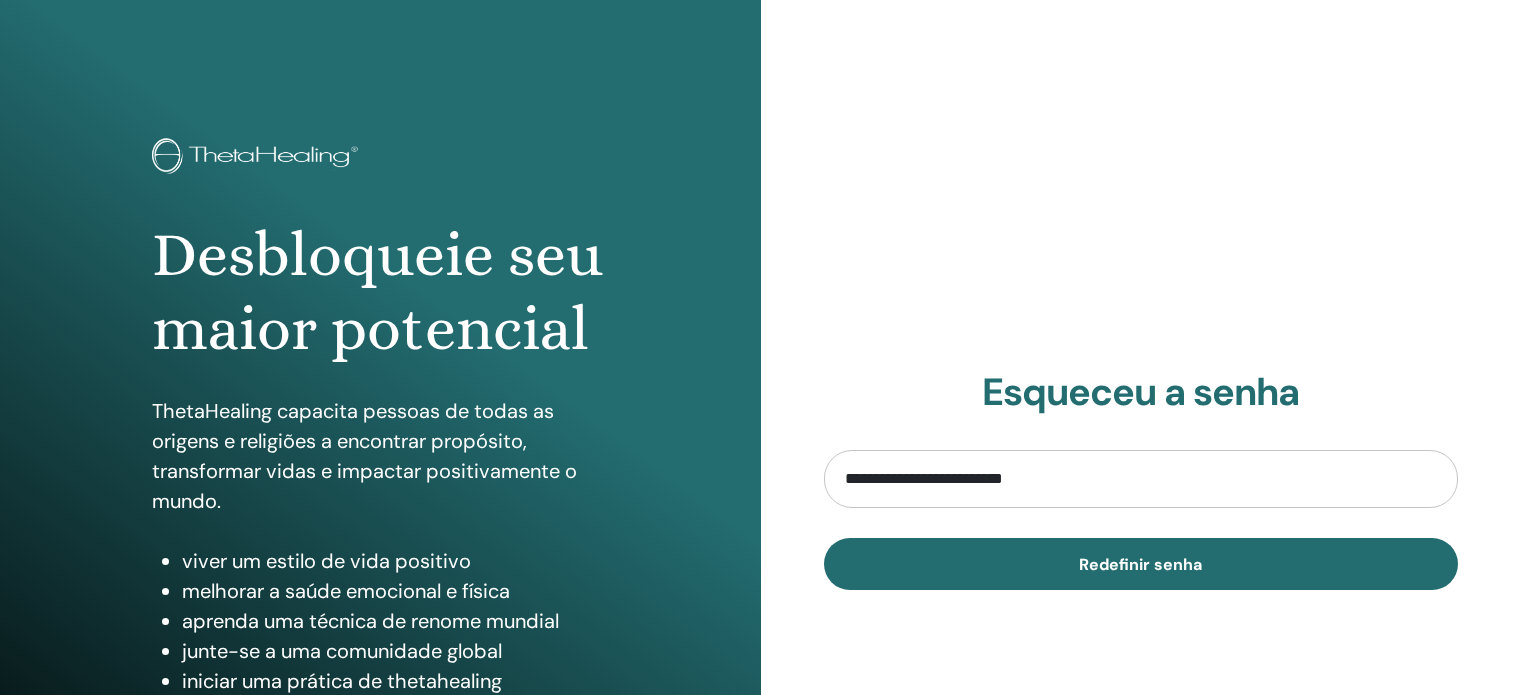 scroll, scrollTop: 0, scrollLeft: 0, axis: both 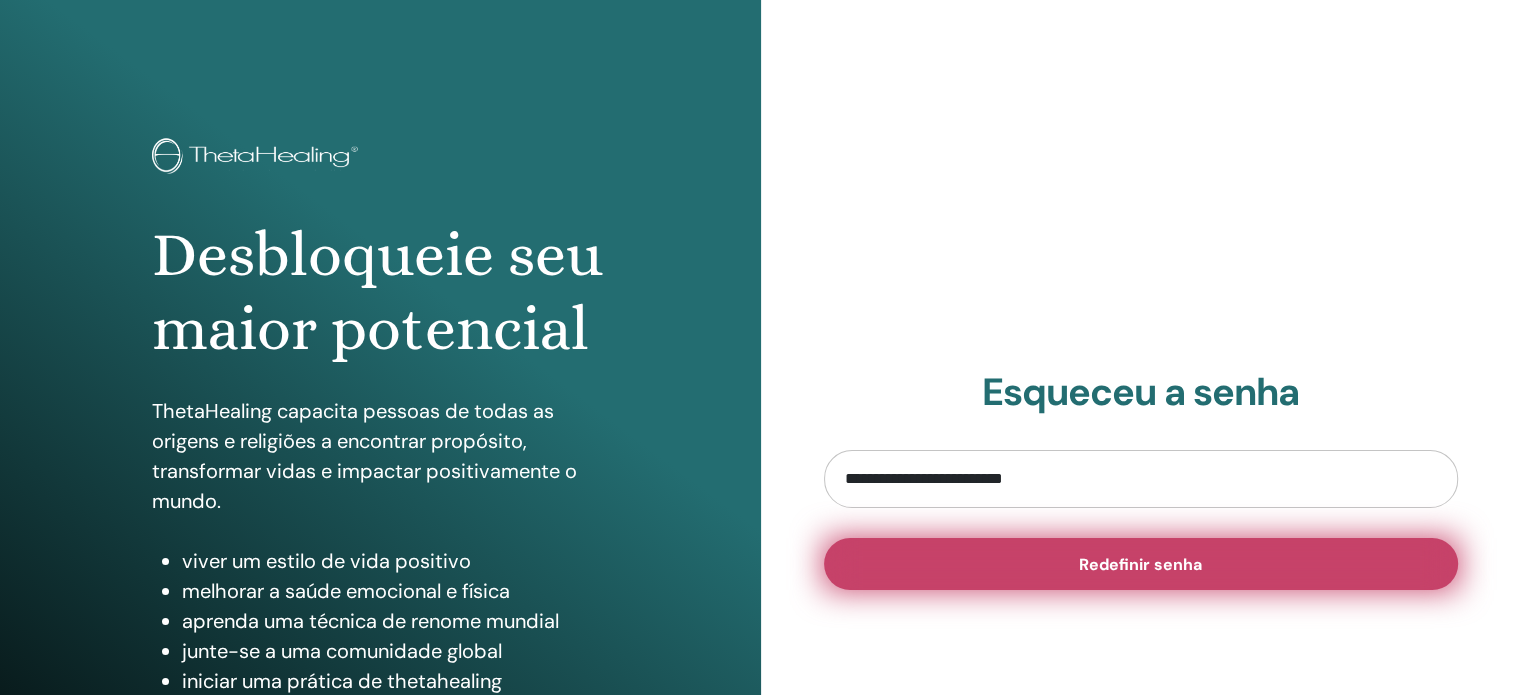 click on "Redefinir senha" at bounding box center (1140, 564) 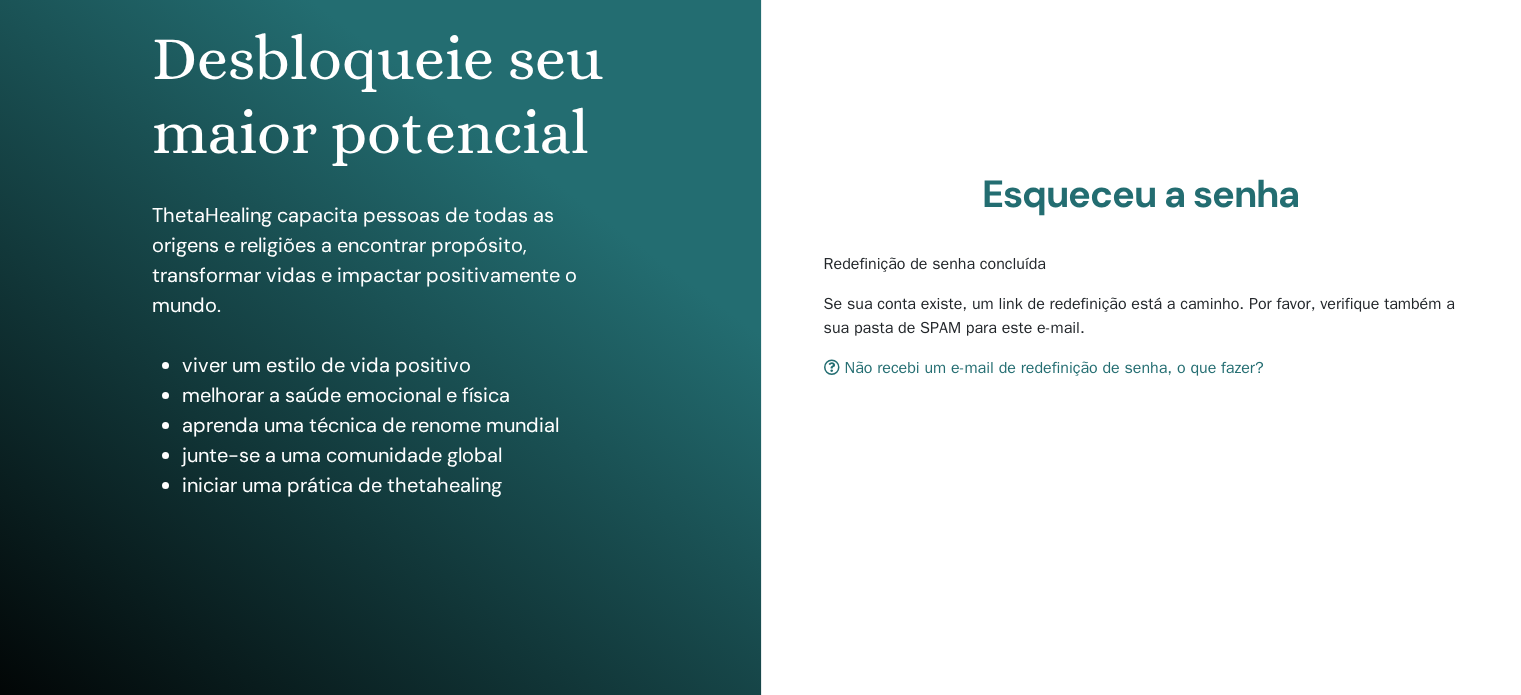 scroll, scrollTop: 198, scrollLeft: 0, axis: vertical 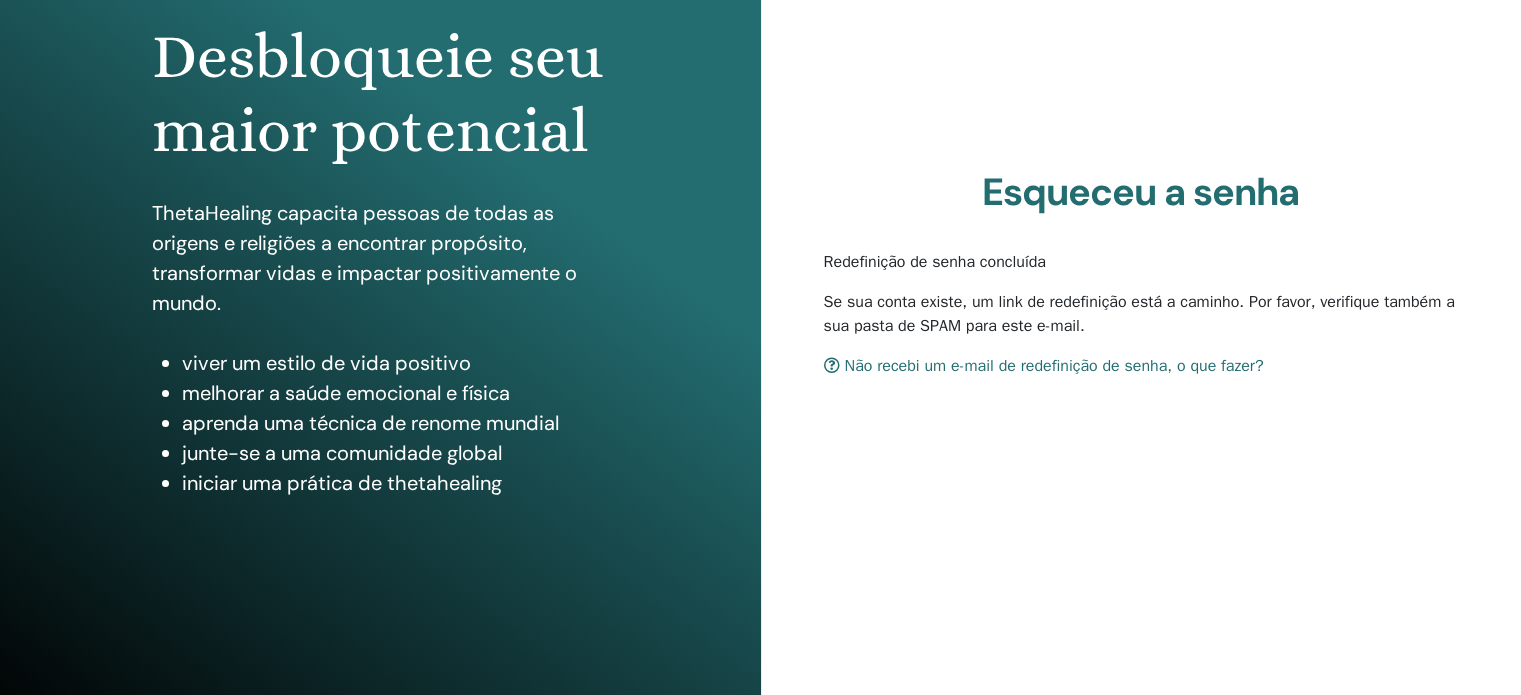 click on "Não recebi um e-mail de redefinição de senha, o que fazer?" at bounding box center [1044, 366] 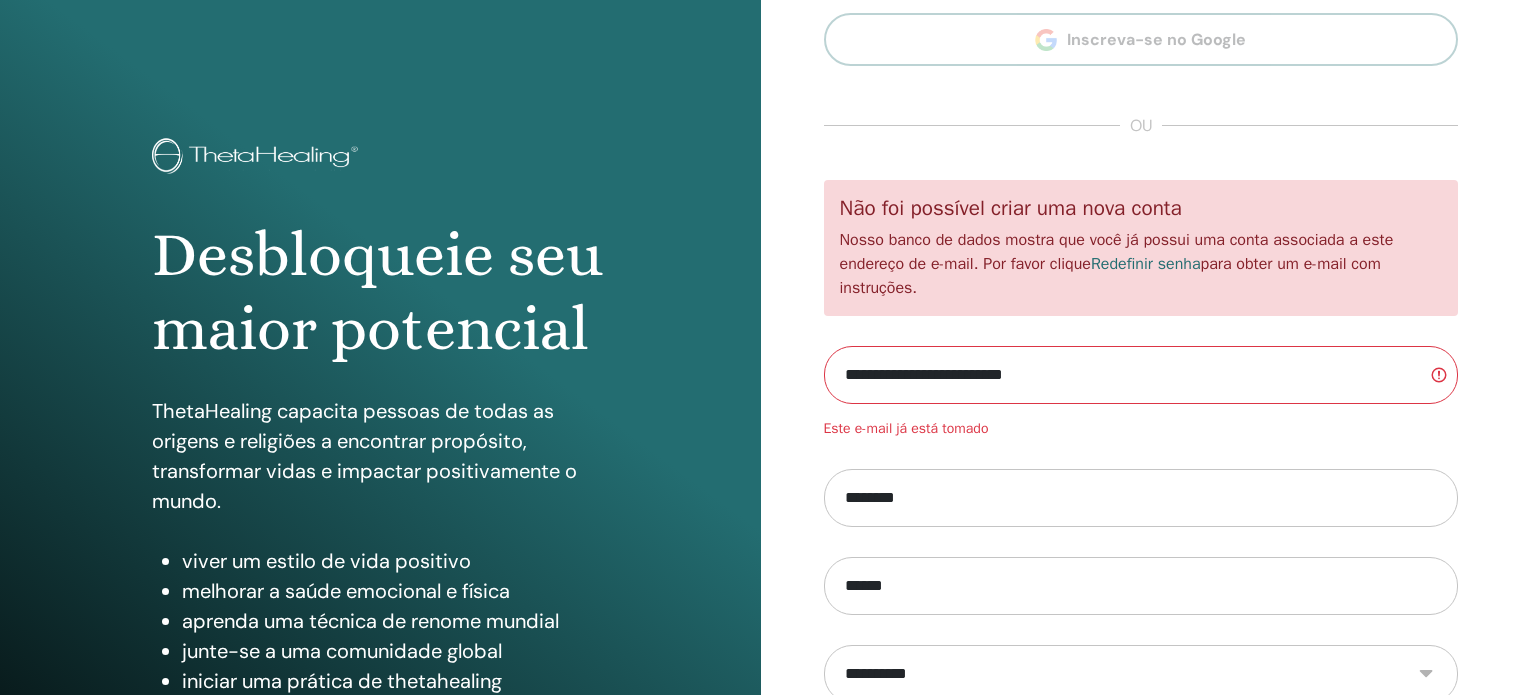 scroll, scrollTop: 0, scrollLeft: 0, axis: both 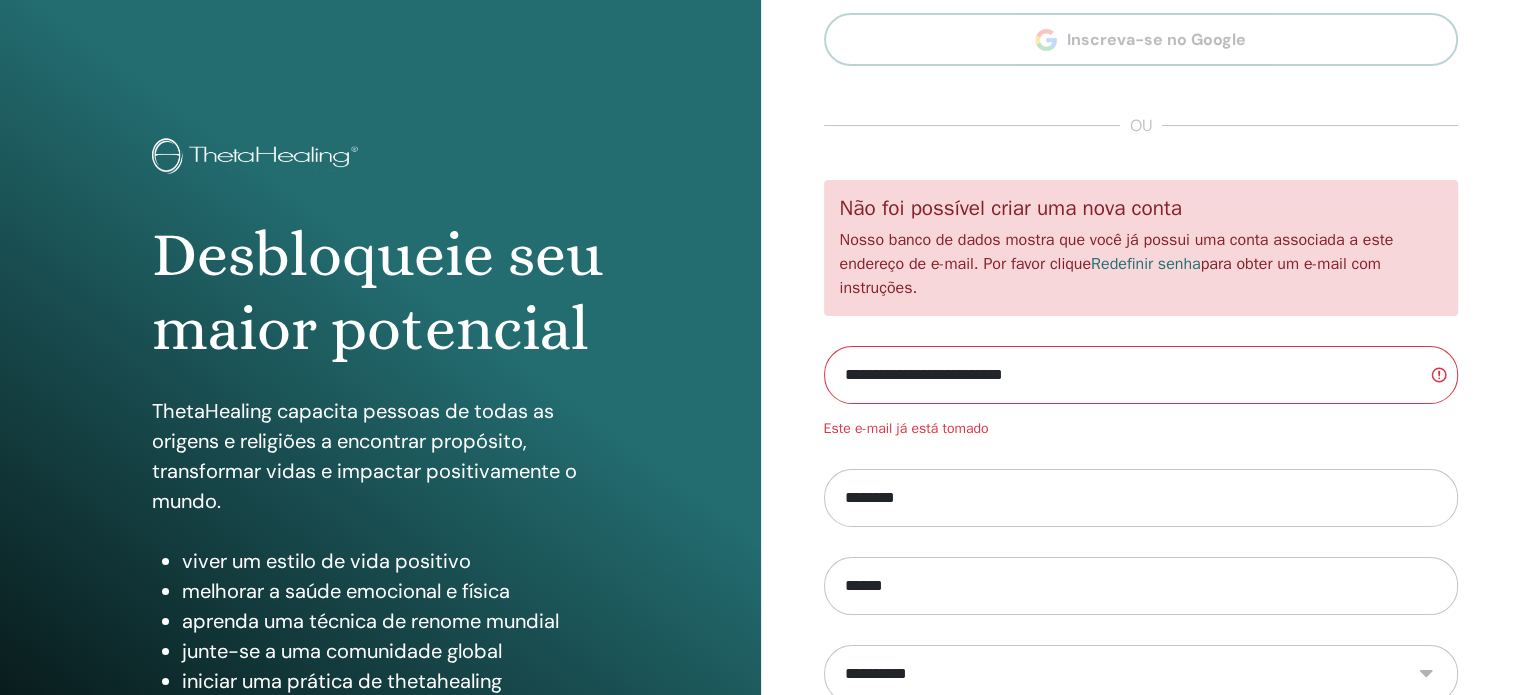 click on "**********" at bounding box center (1141, 375) 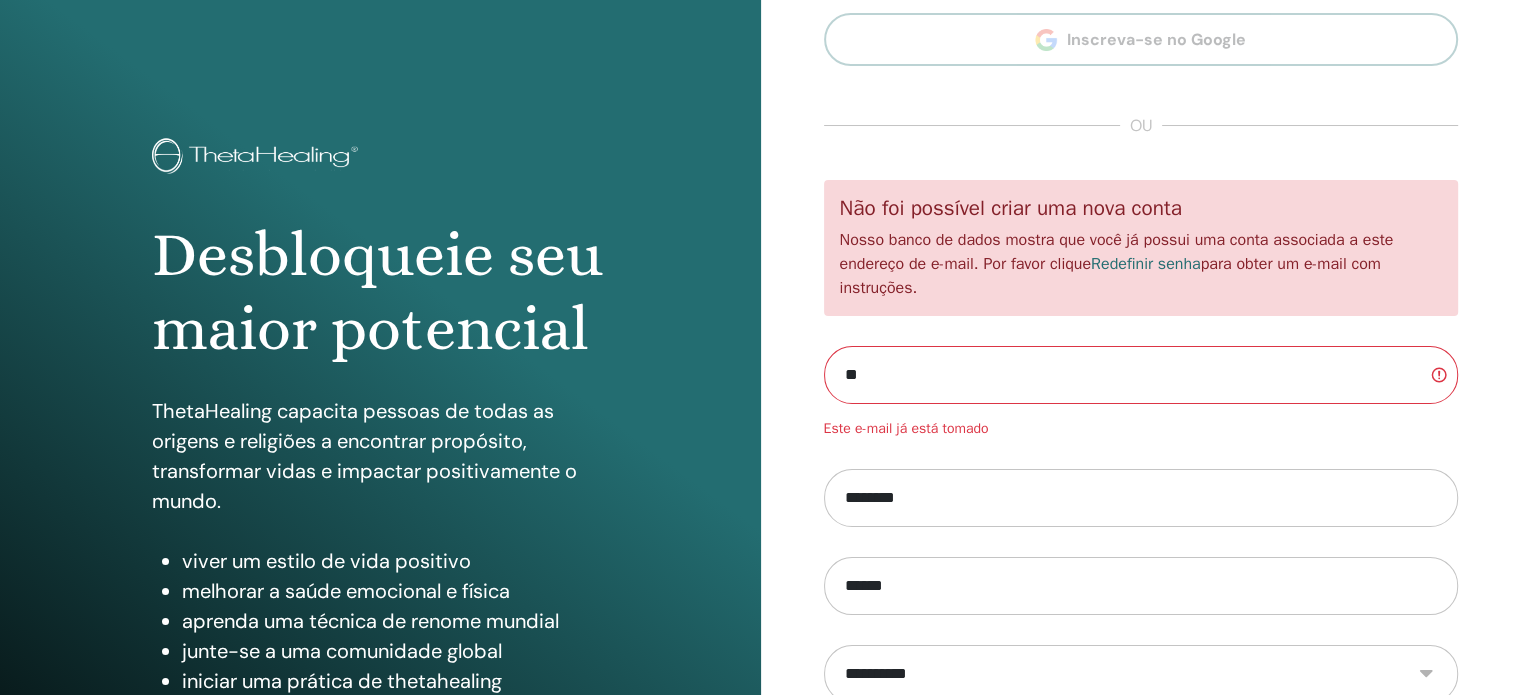 type on "*" 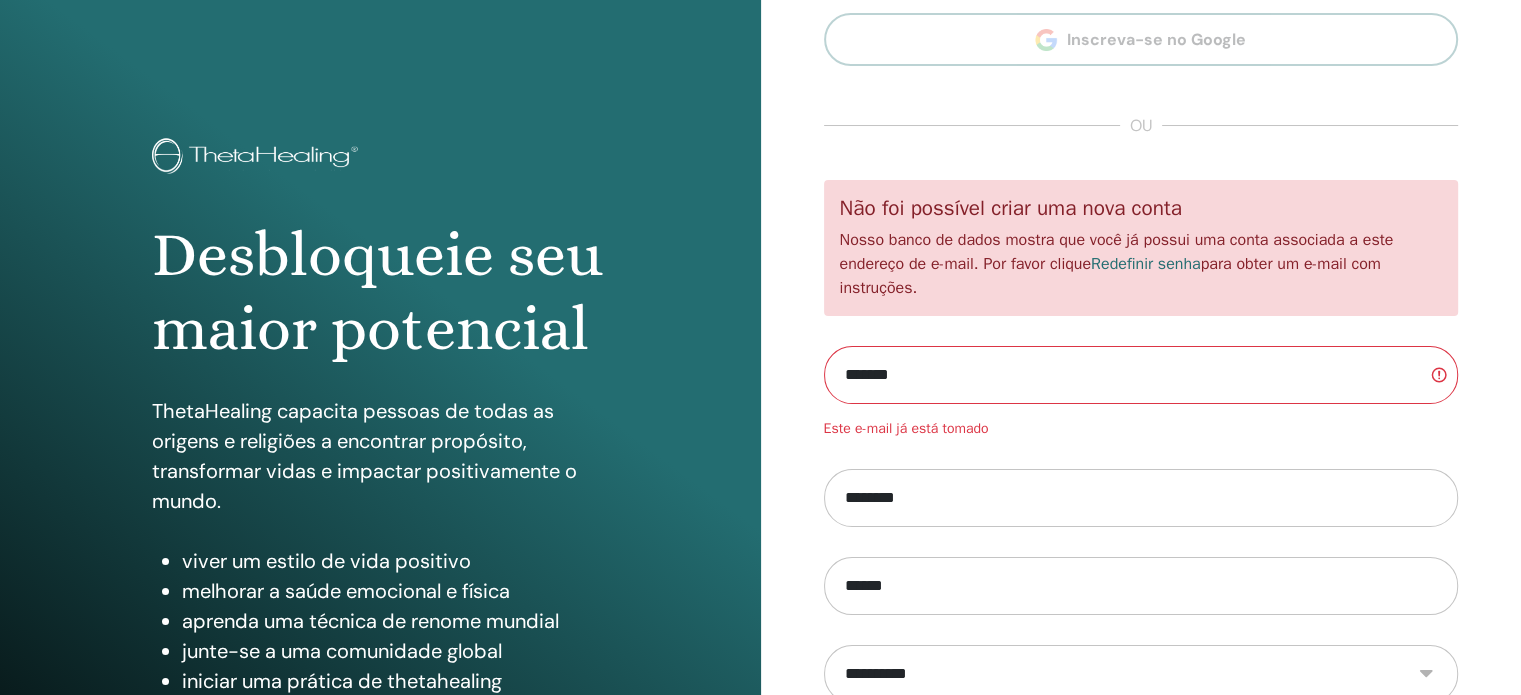click on "*******" at bounding box center [1141, 375] 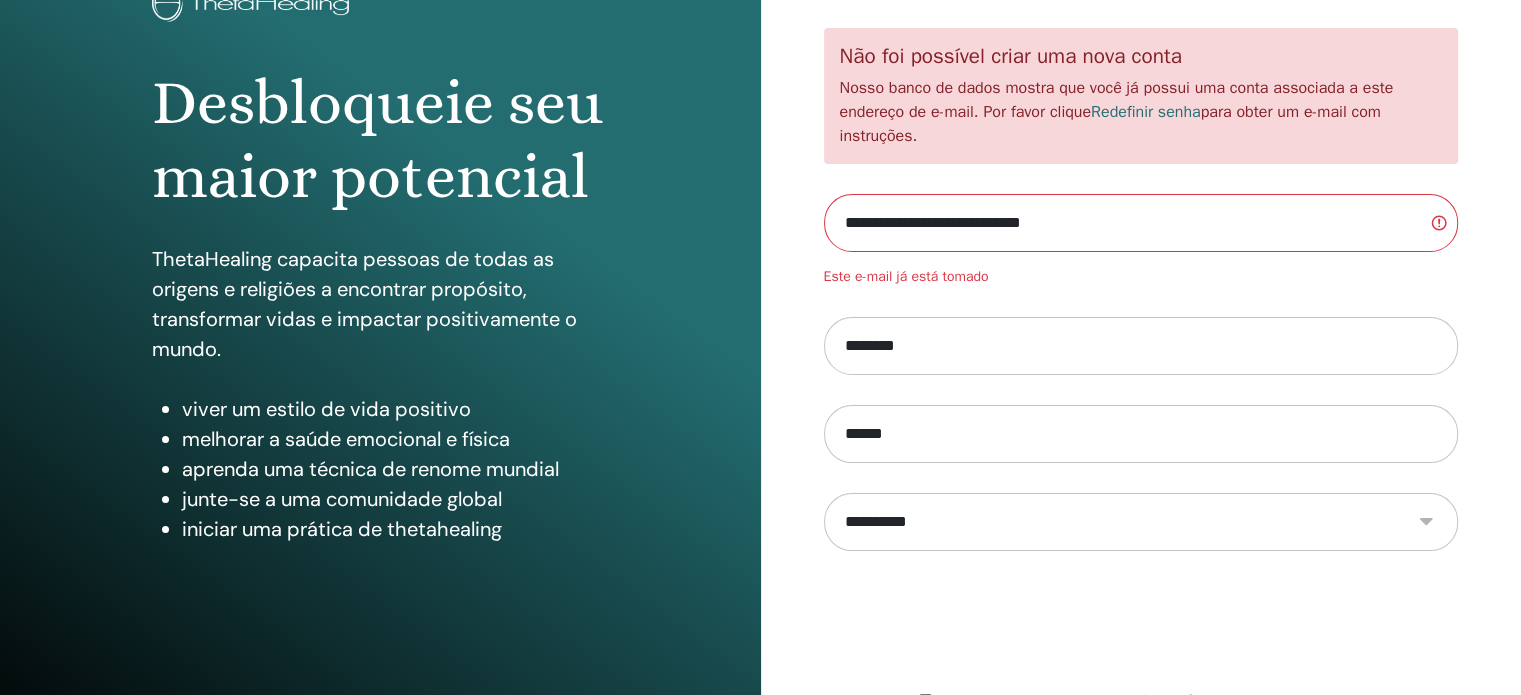 scroll, scrollTop: 228, scrollLeft: 0, axis: vertical 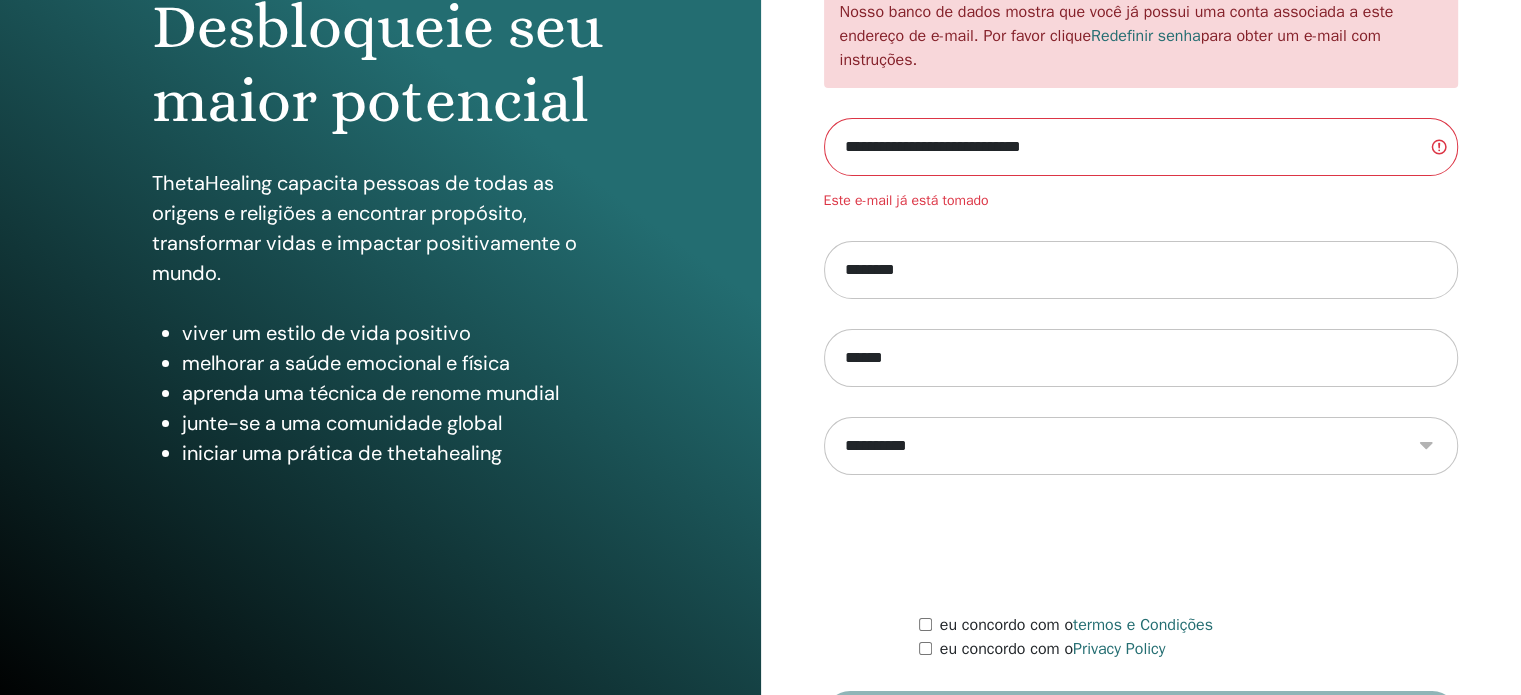 type on "**********" 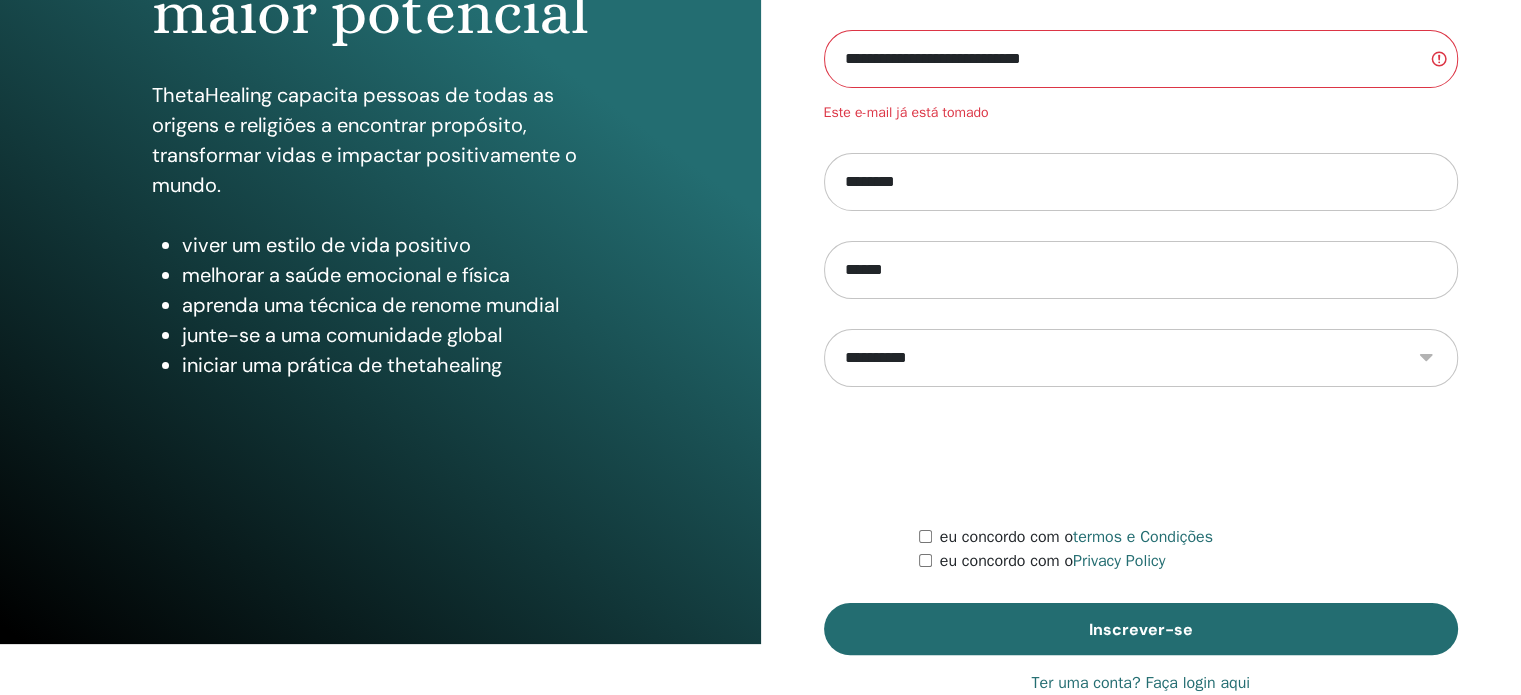 scroll, scrollTop: 330, scrollLeft: 0, axis: vertical 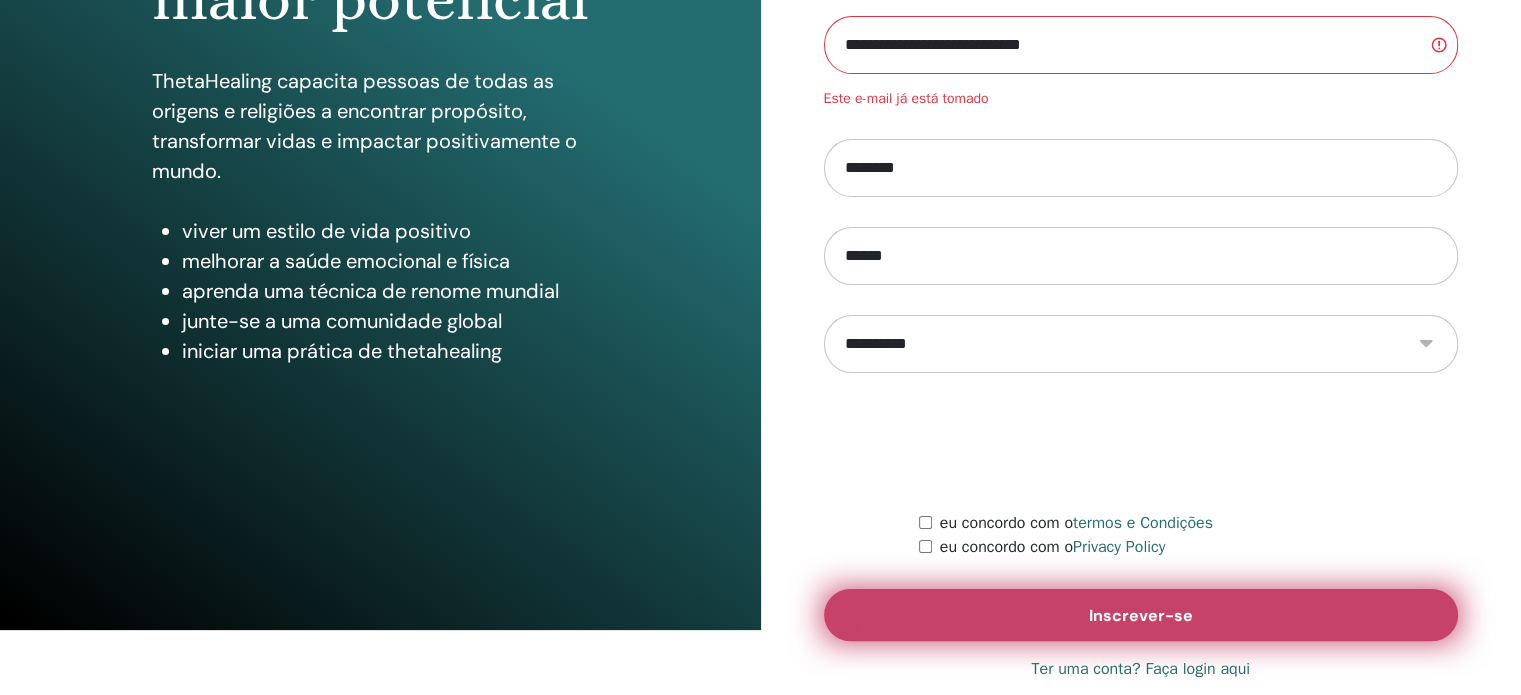 click on "Inscrever-se" at bounding box center [1141, 615] 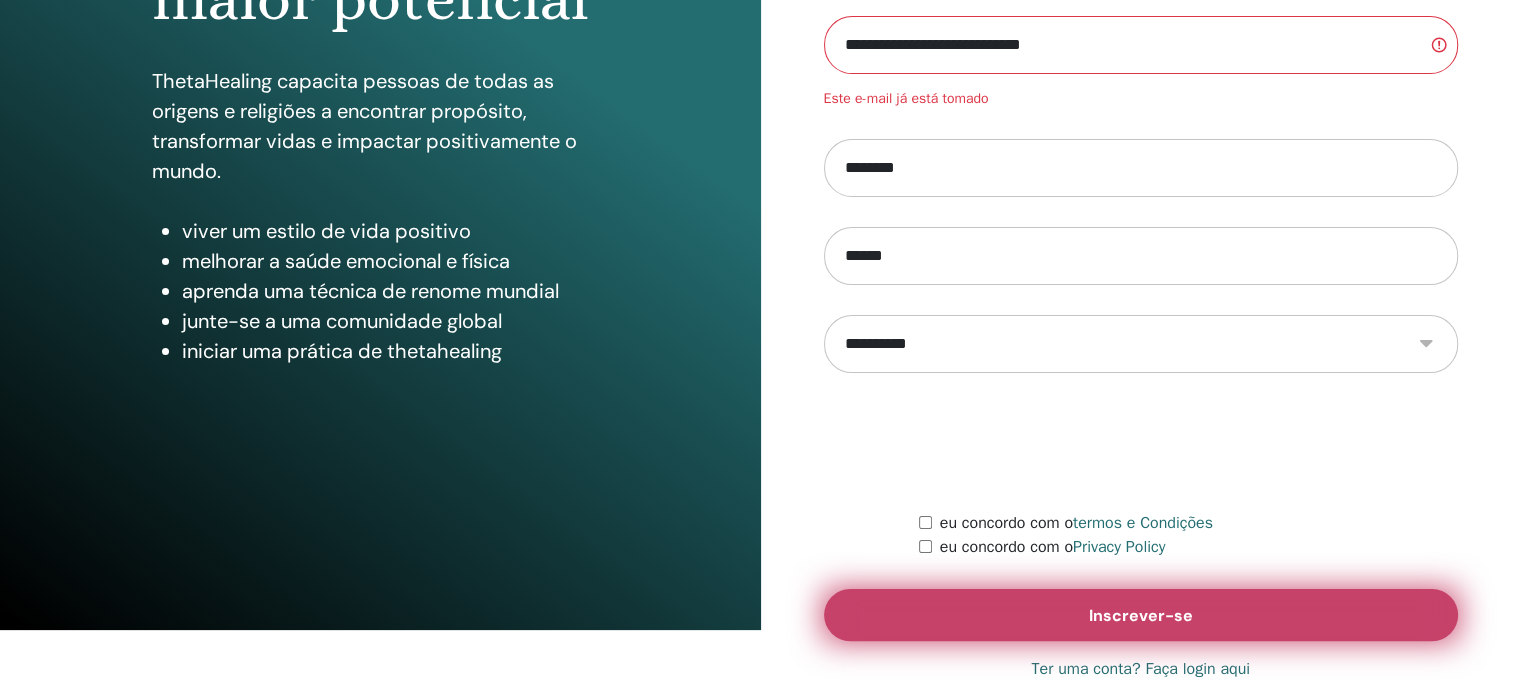 click on "Inscrever-se" at bounding box center (1141, 615) 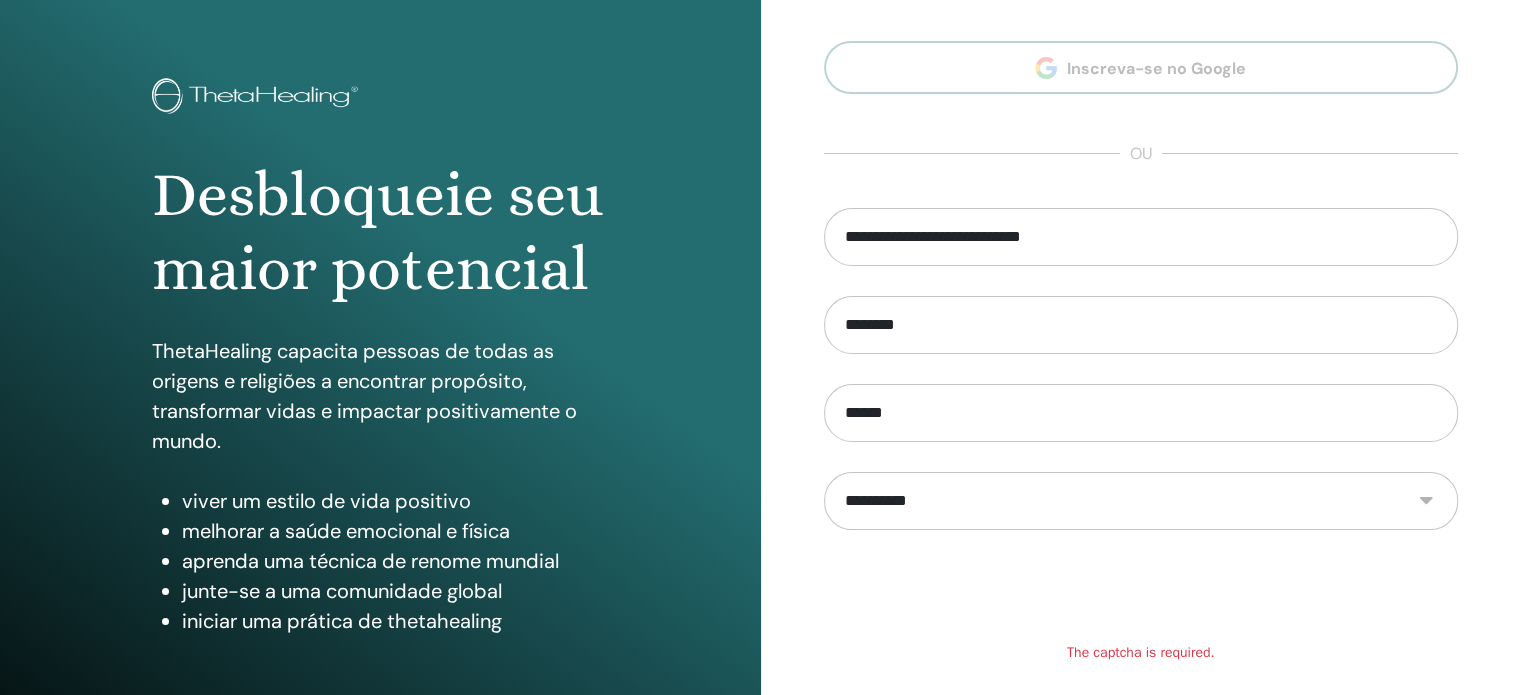 scroll, scrollTop: 53, scrollLeft: 0, axis: vertical 